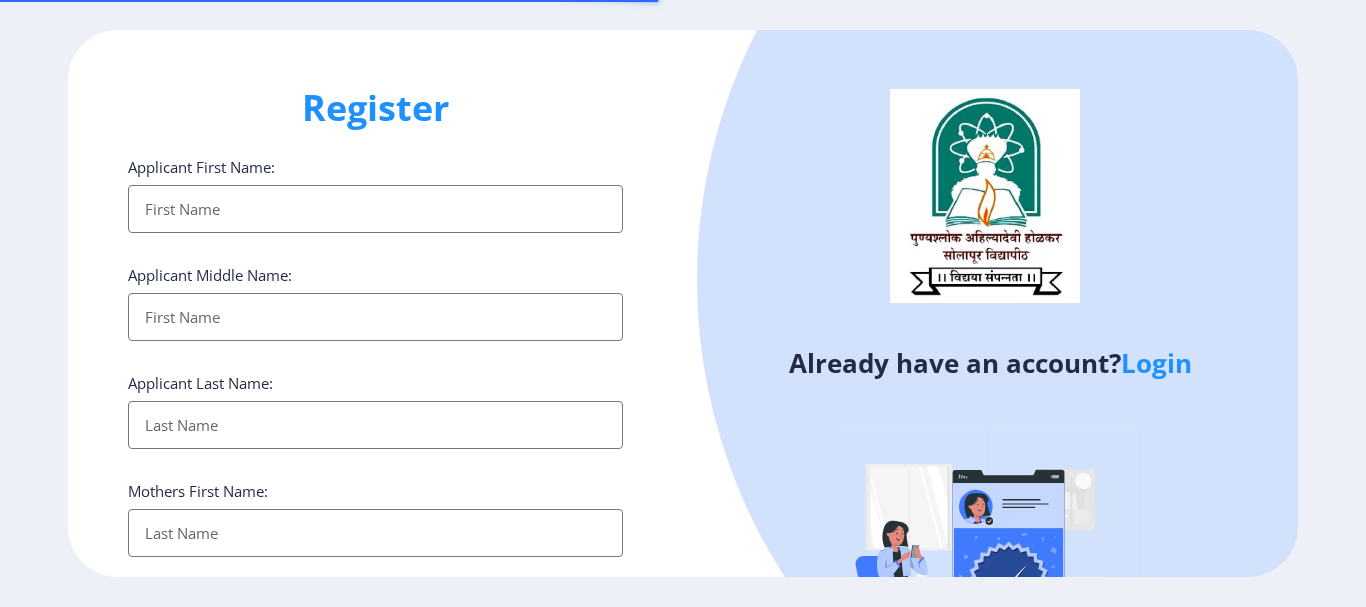 select 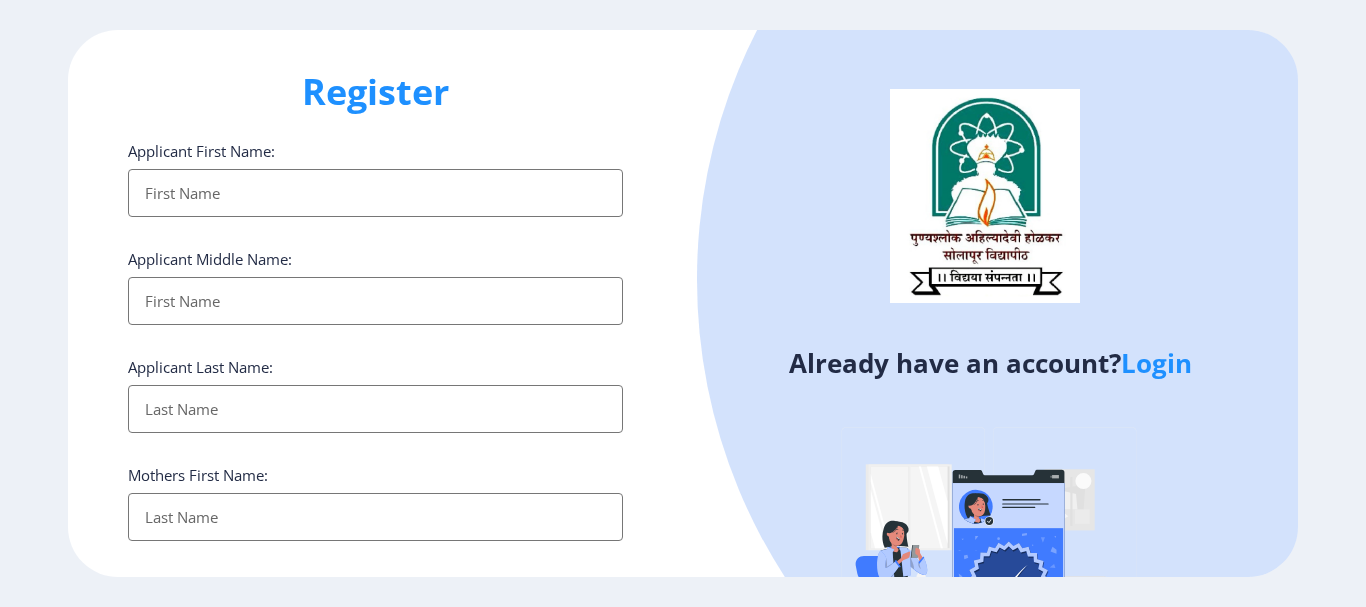 scroll, scrollTop: 0, scrollLeft: 0, axis: both 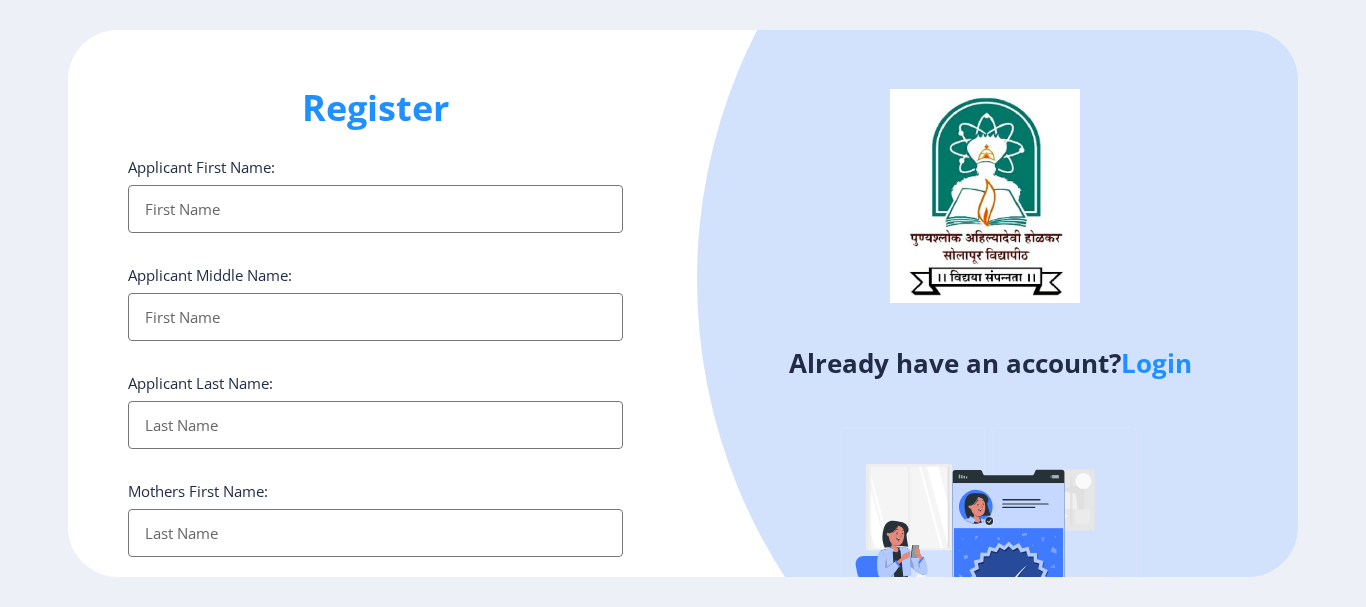 type on "p" 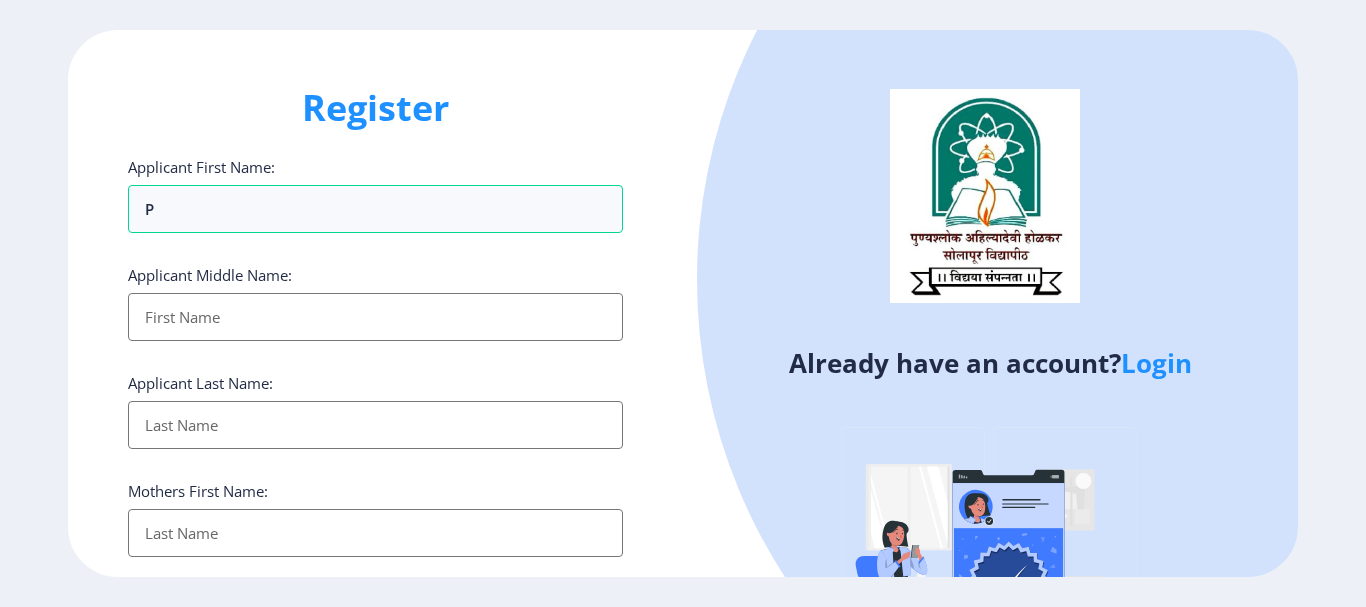 type on "pr" 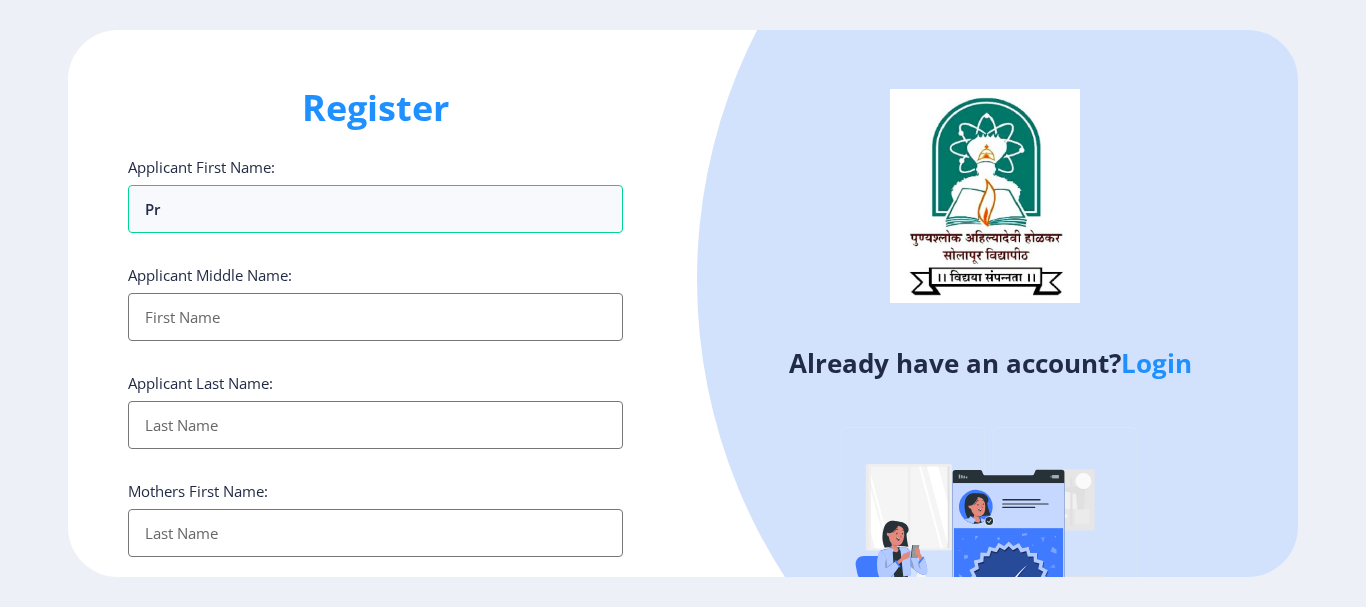 type on "pri" 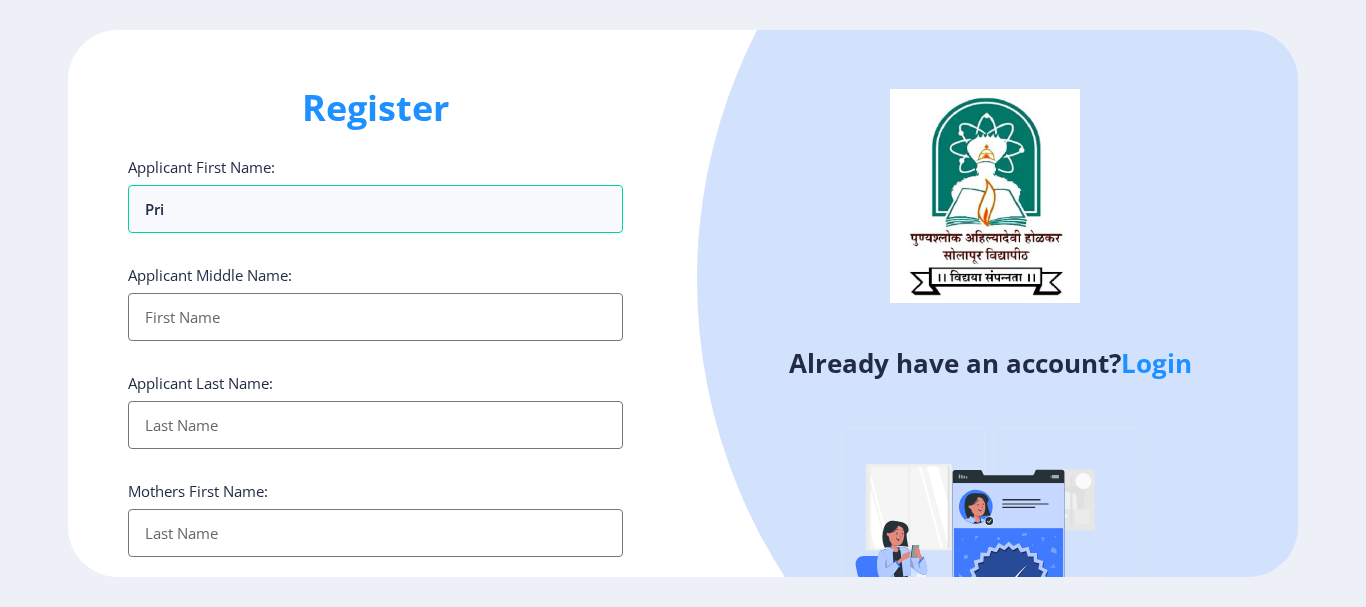 type on "priy" 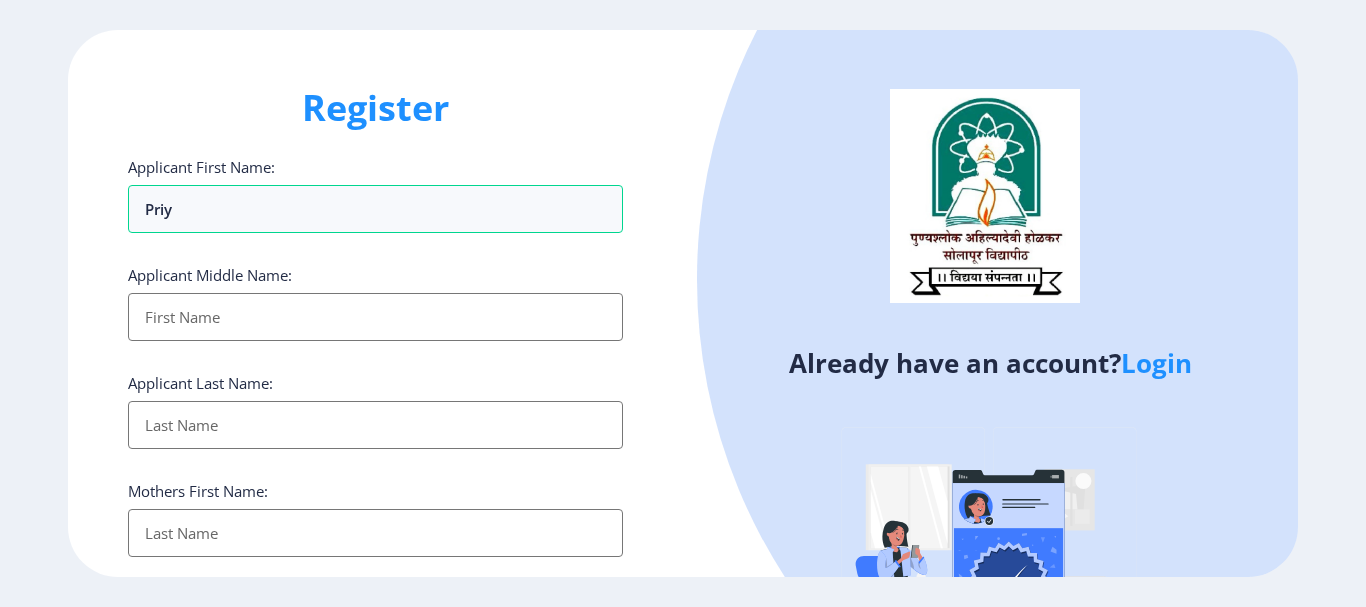type on "priya" 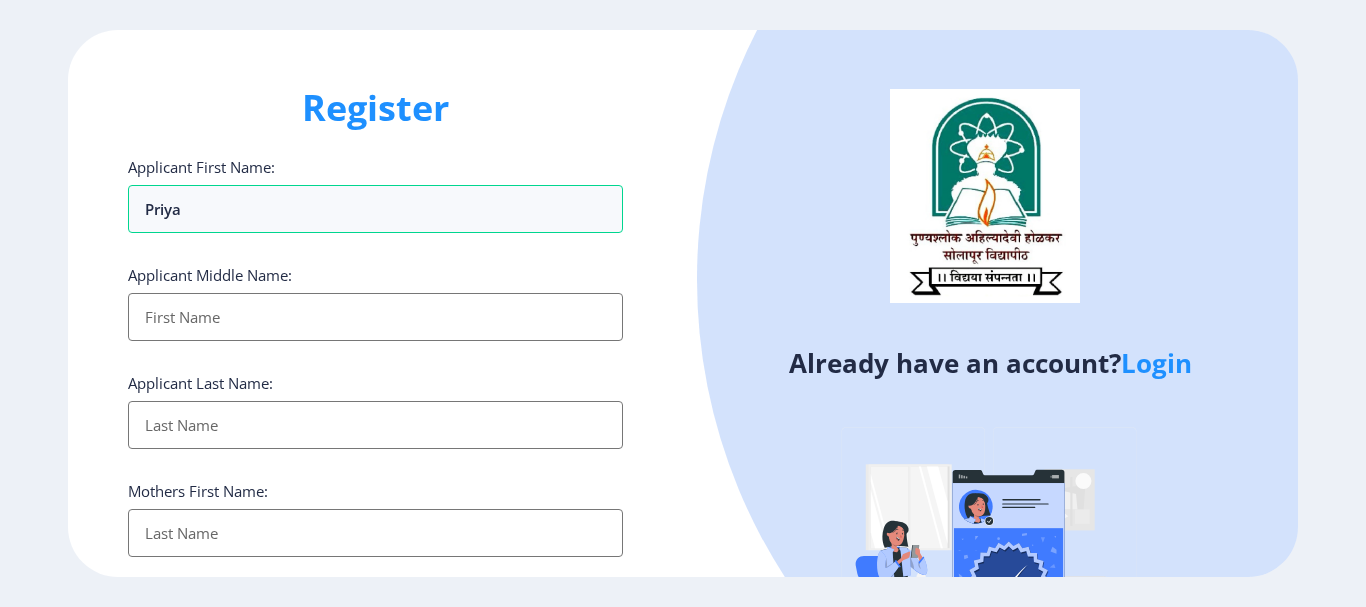 type on "priya" 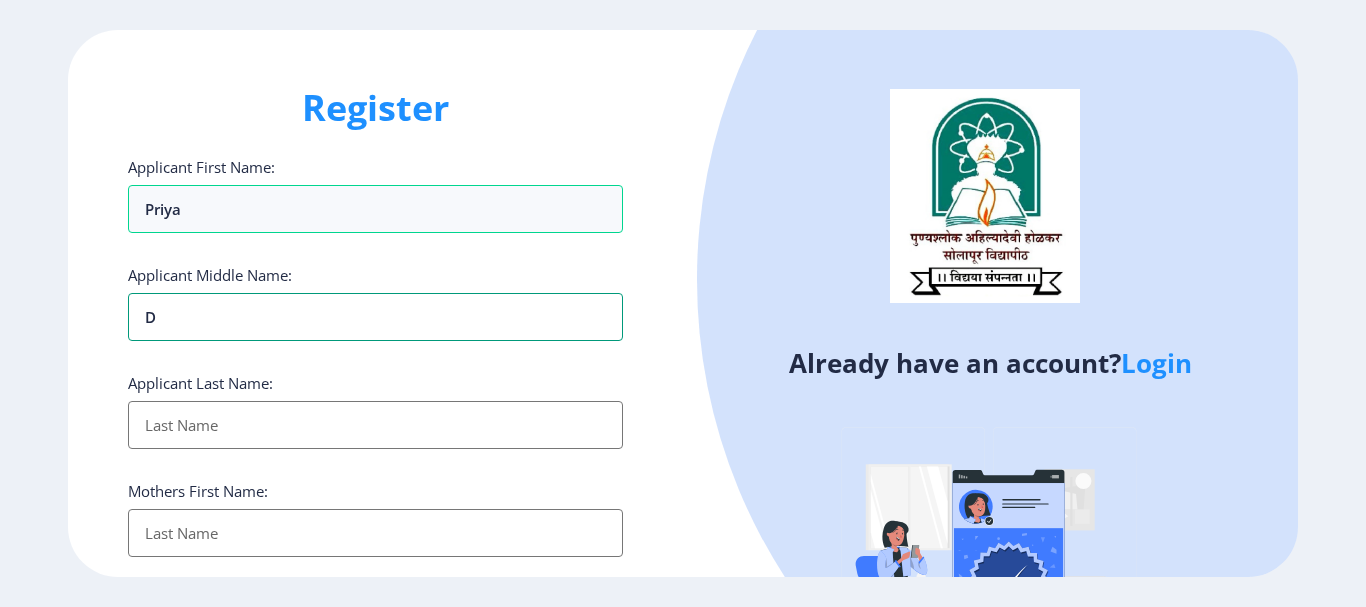 type on "d" 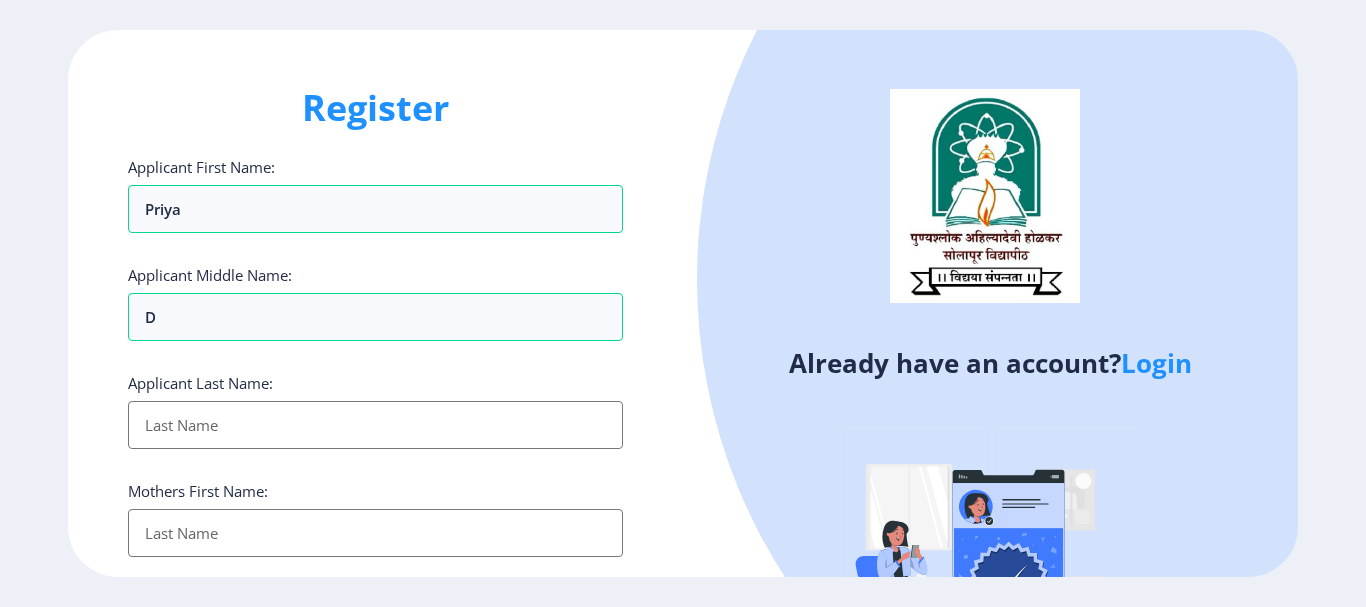 click on "Applicant First Name:" at bounding box center (375, 425) 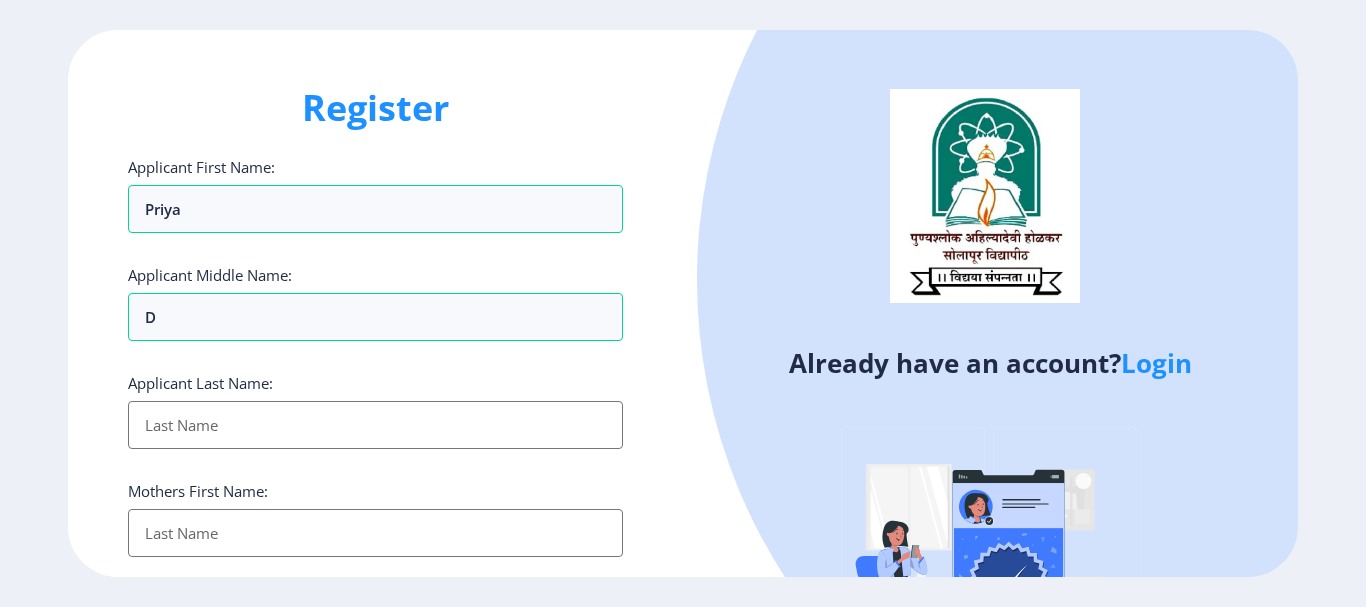 type on "g" 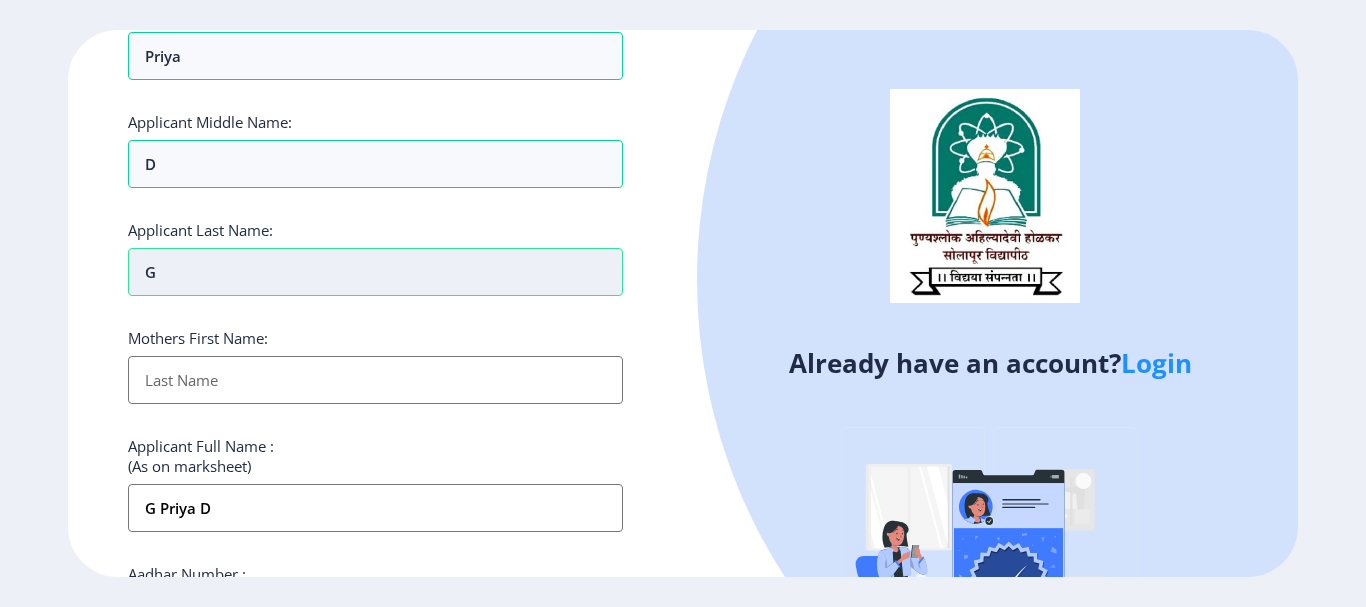 scroll, scrollTop: 200, scrollLeft: 0, axis: vertical 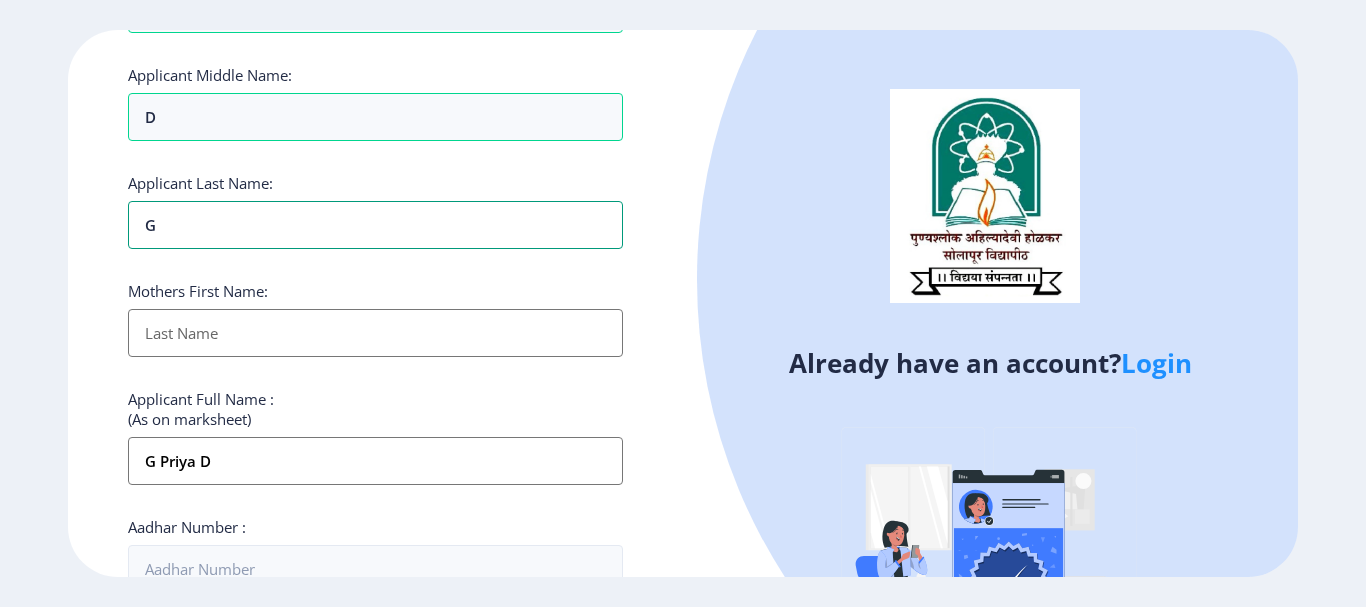 type on "g" 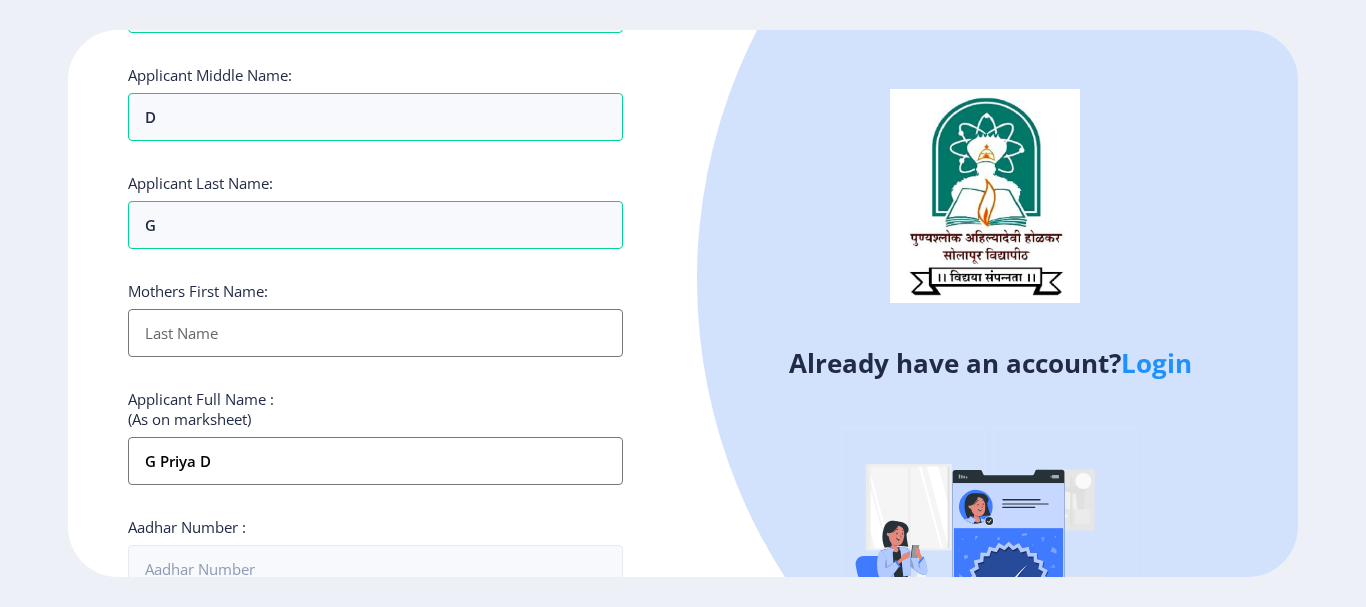 click on "Applicant First Name:" at bounding box center [375, 333] 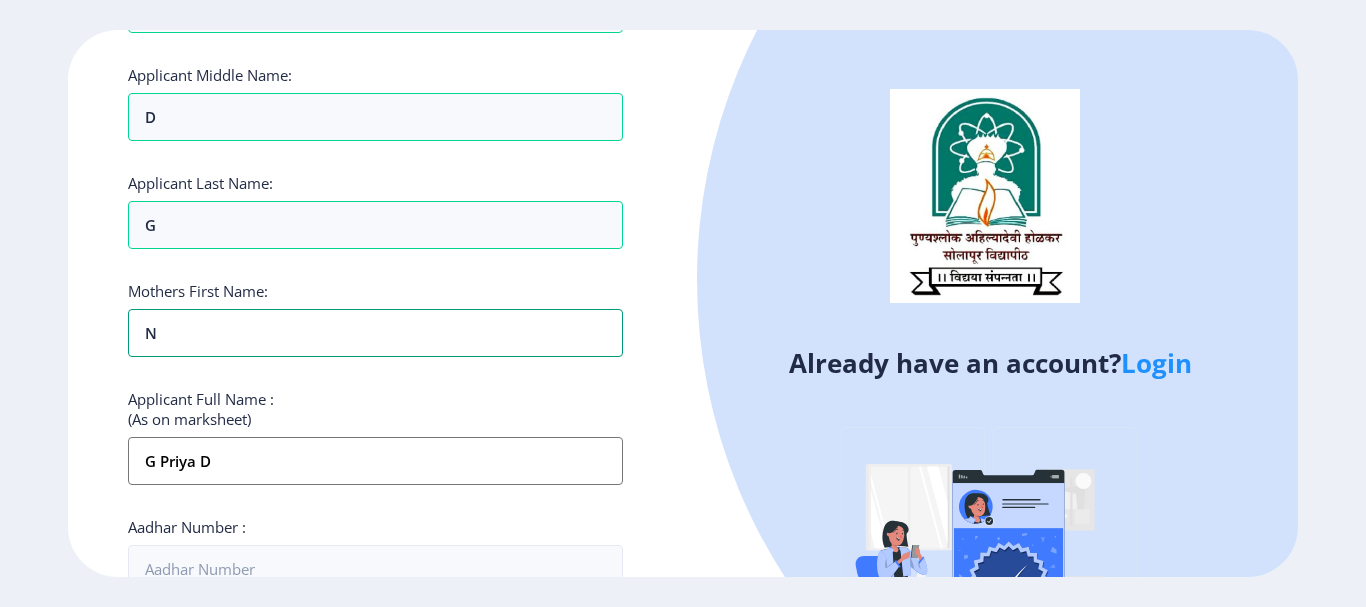 scroll, scrollTop: 300, scrollLeft: 0, axis: vertical 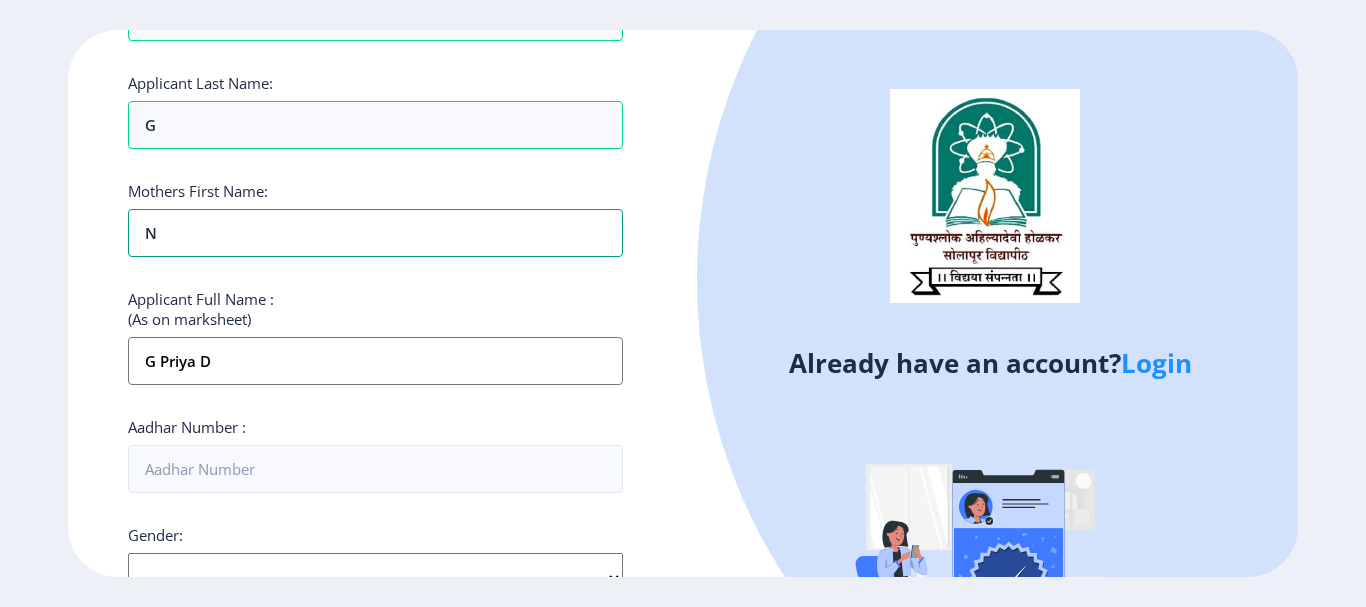 type on "n" 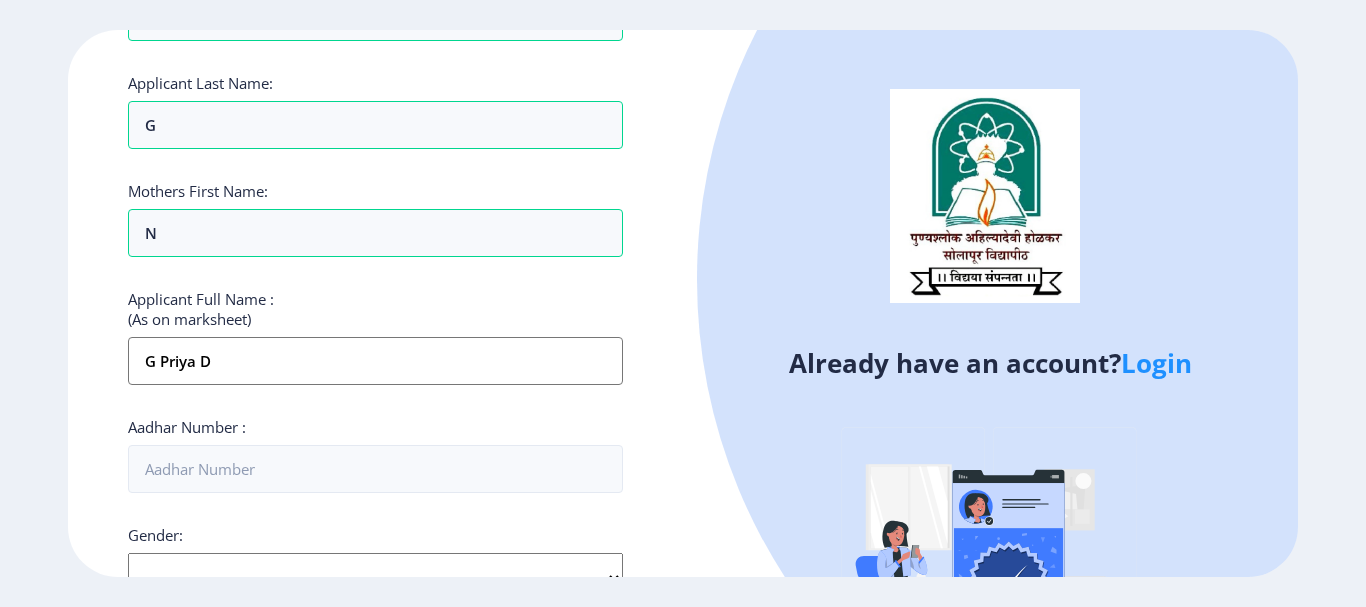 click on "g priya d" at bounding box center (375, 361) 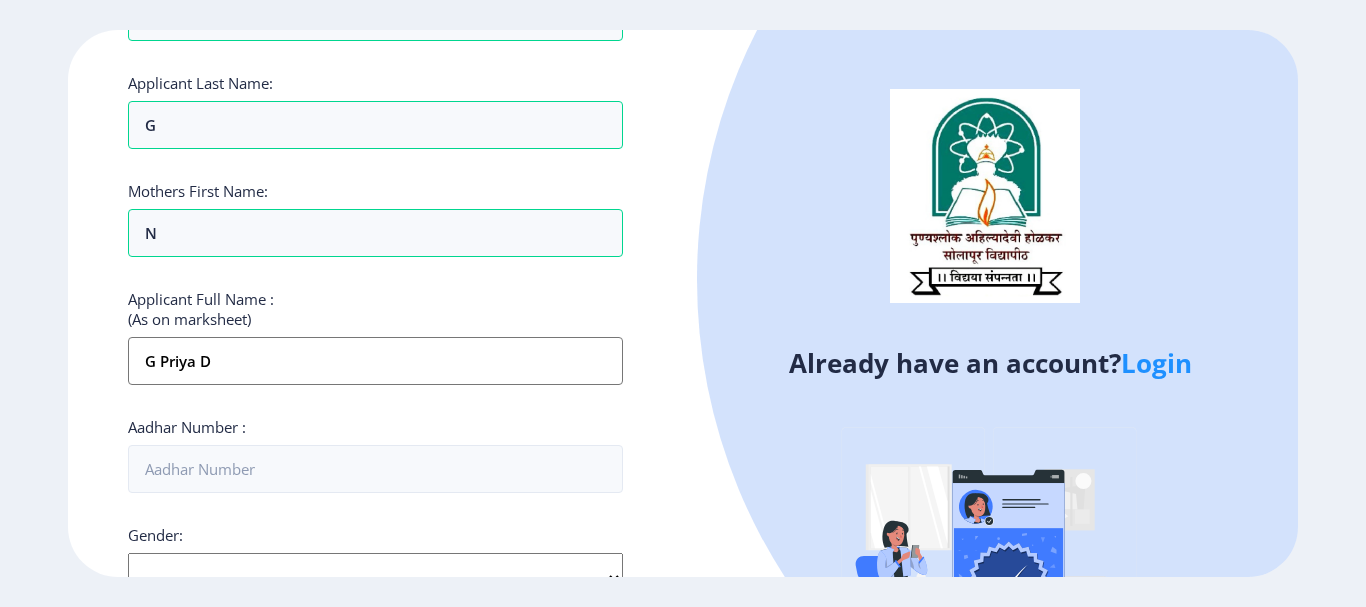 click on "g priya d" at bounding box center (375, 361) 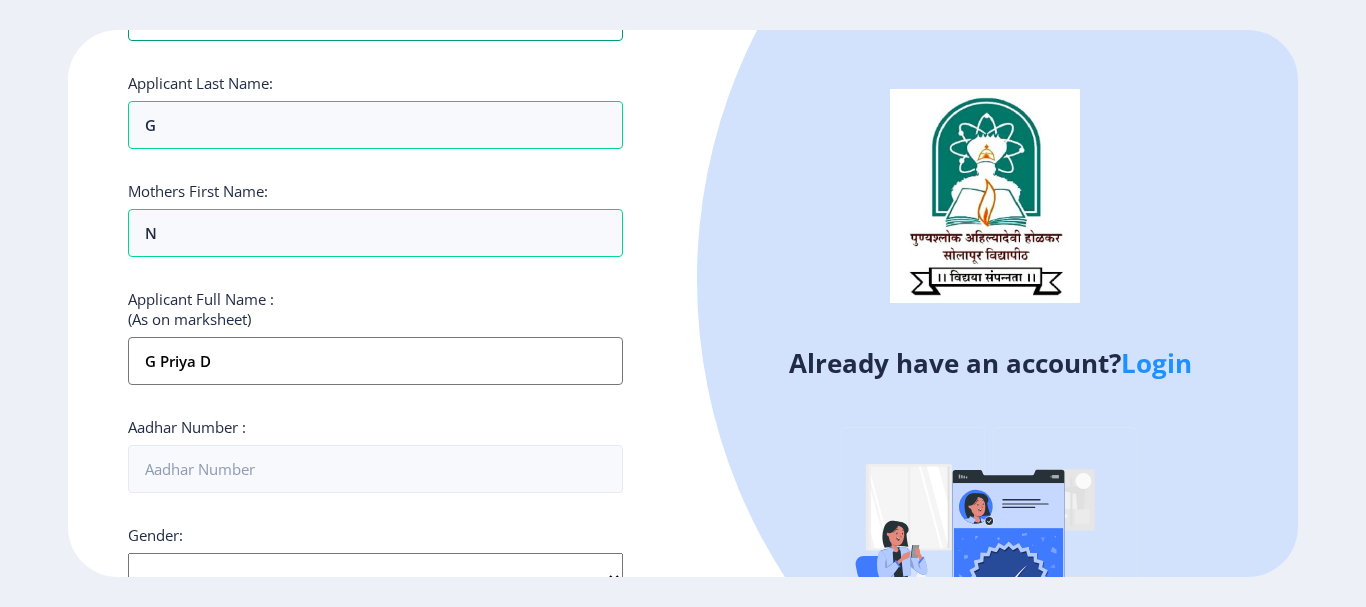 scroll, scrollTop: 0, scrollLeft: 0, axis: both 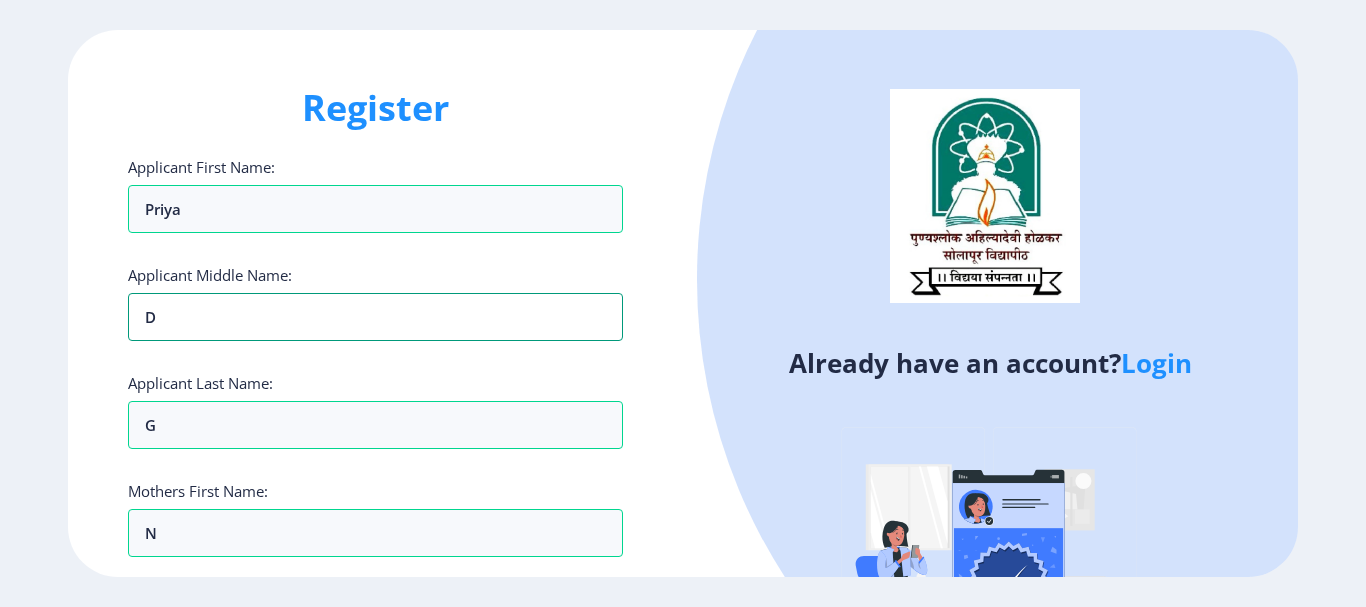 click on "d" at bounding box center (375, 317) 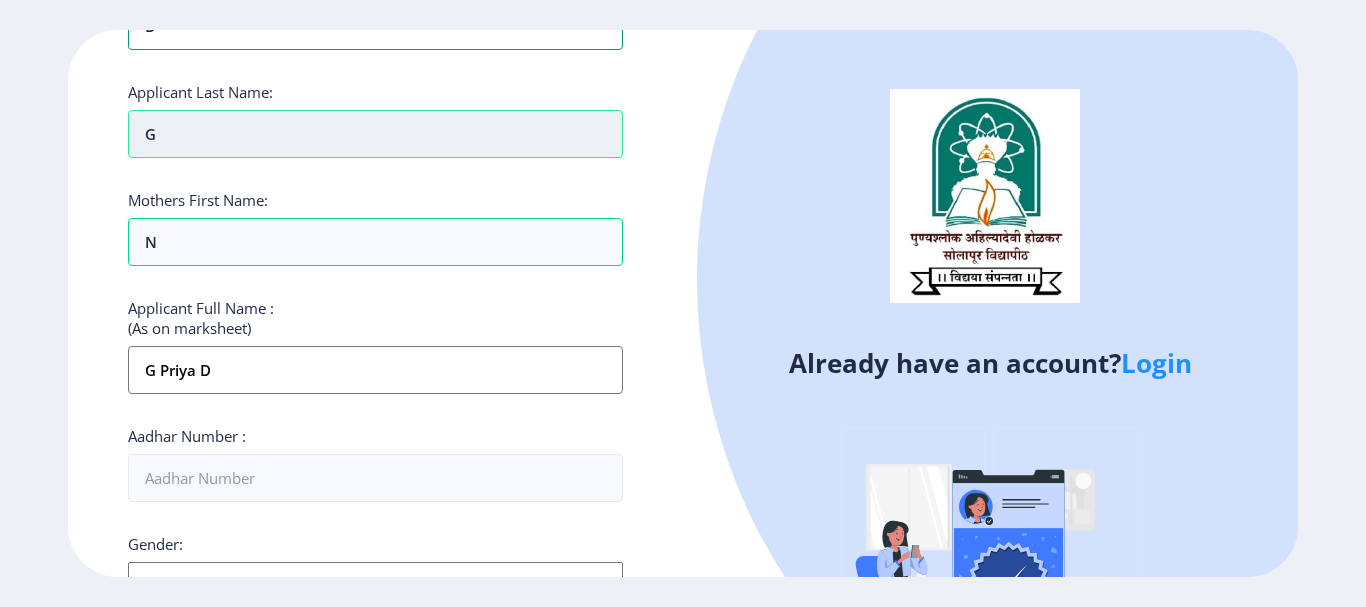 scroll, scrollTop: 300, scrollLeft: 0, axis: vertical 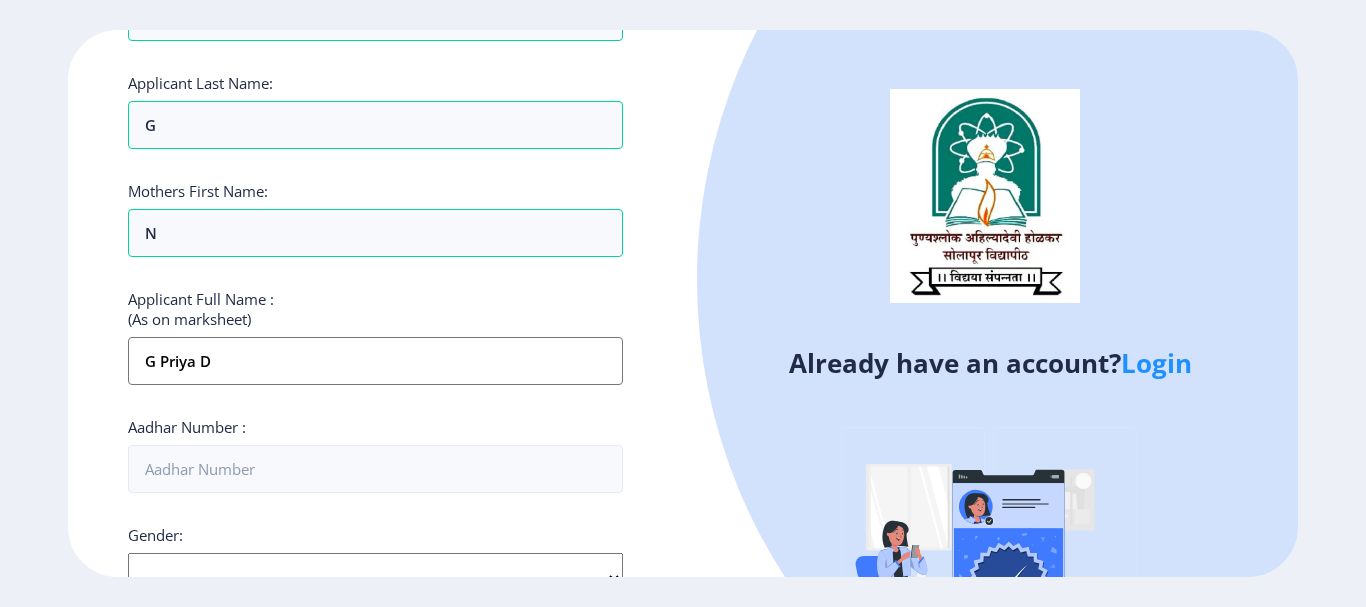 click on "g priya d" at bounding box center (375, 361) 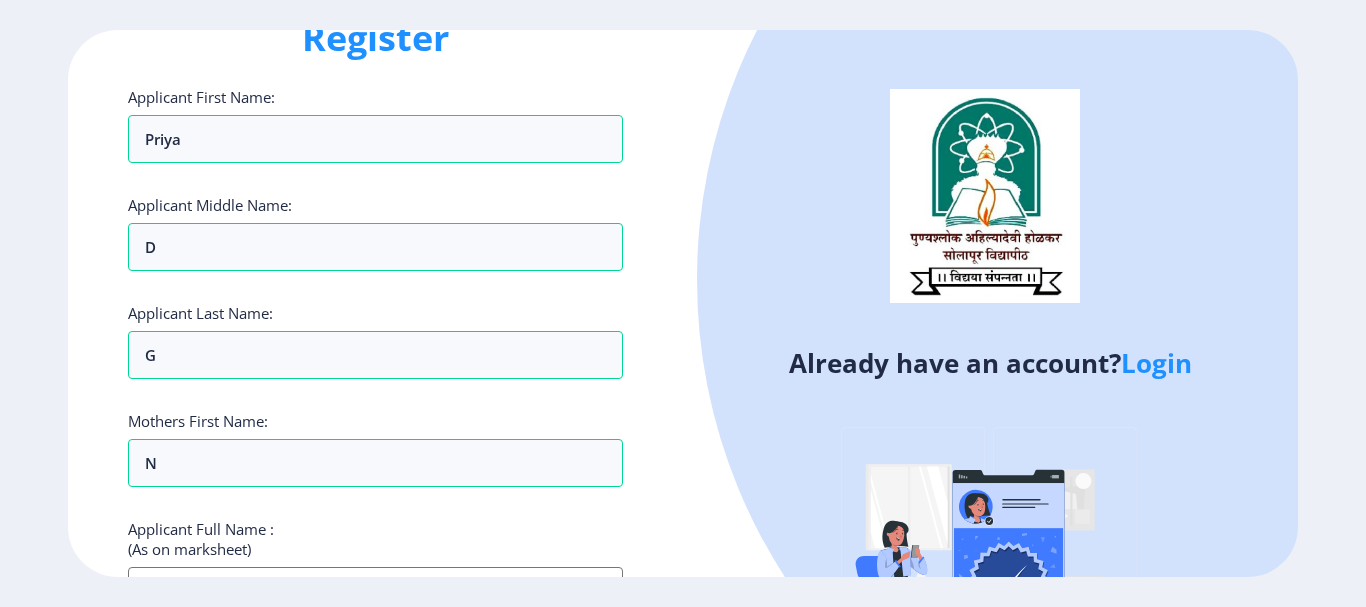 scroll, scrollTop: 0, scrollLeft: 0, axis: both 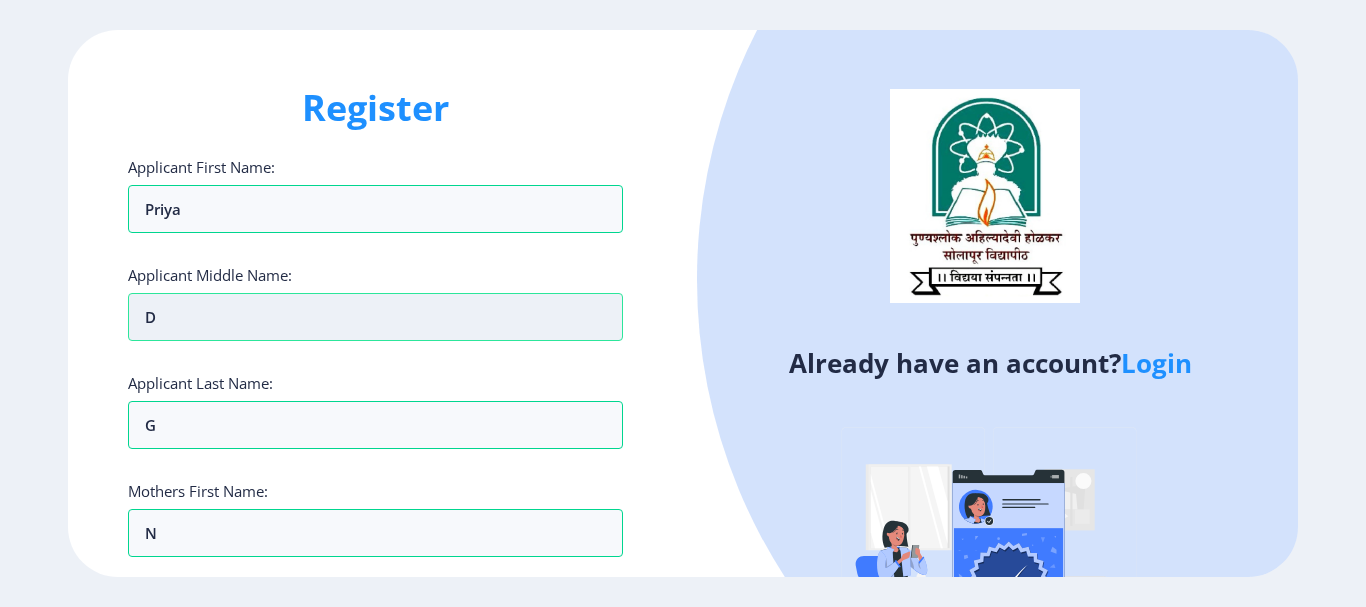 click on "d" at bounding box center [375, 317] 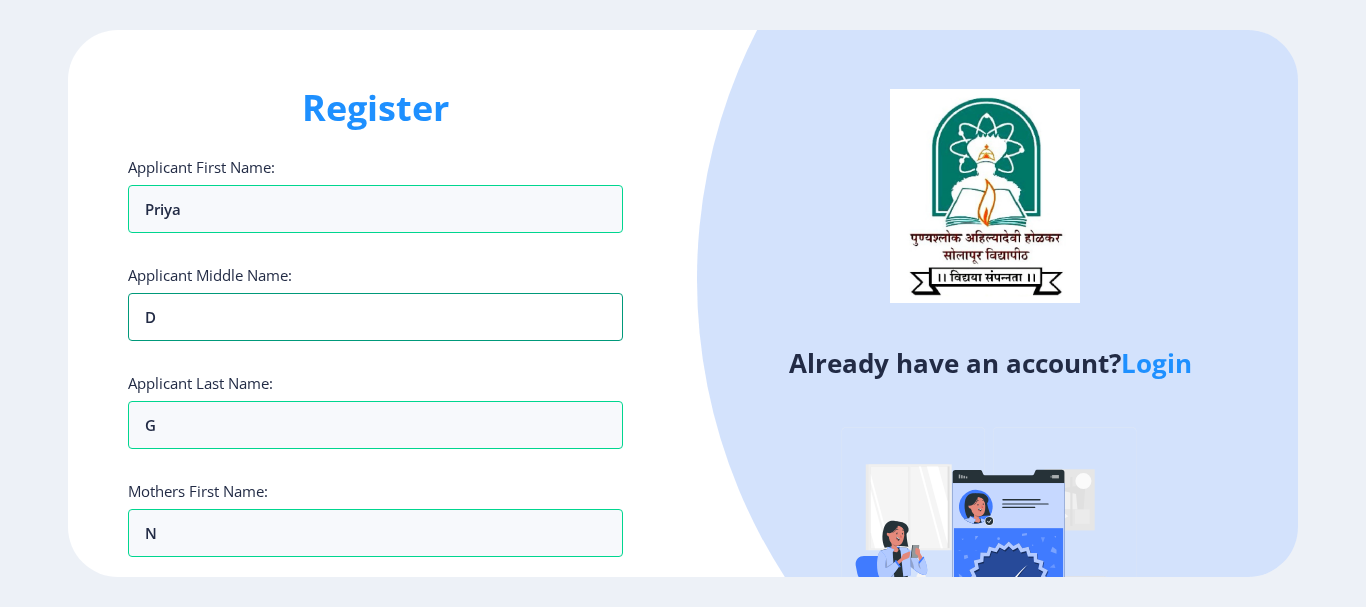 type 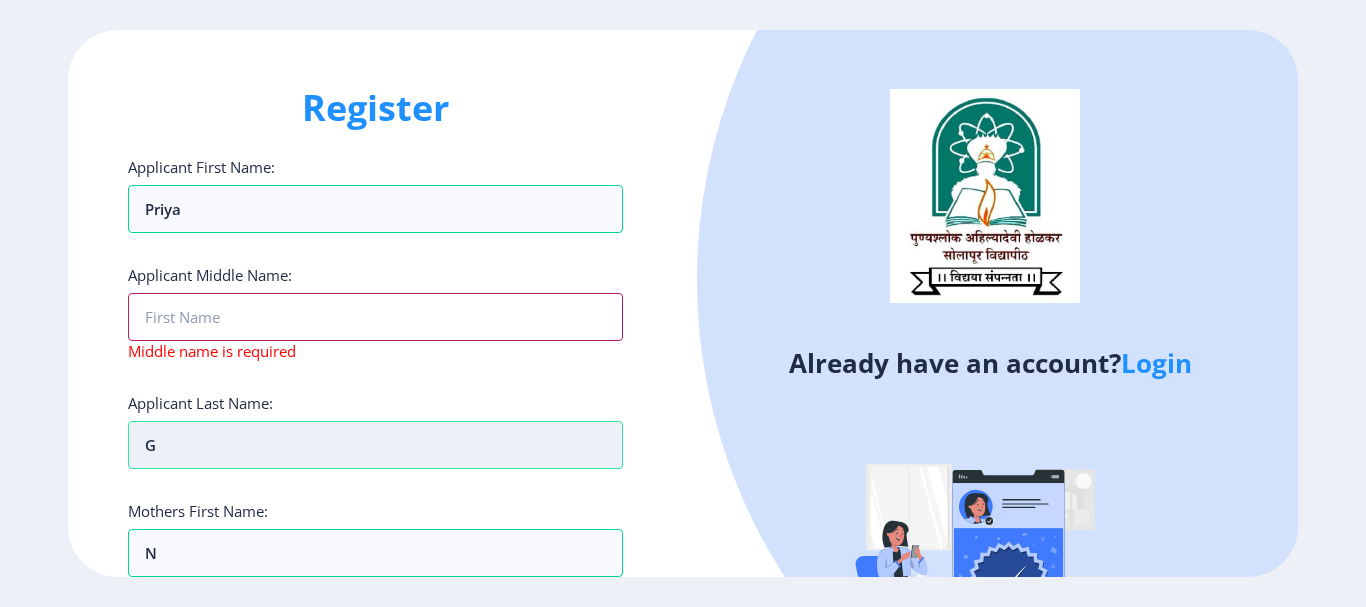 type 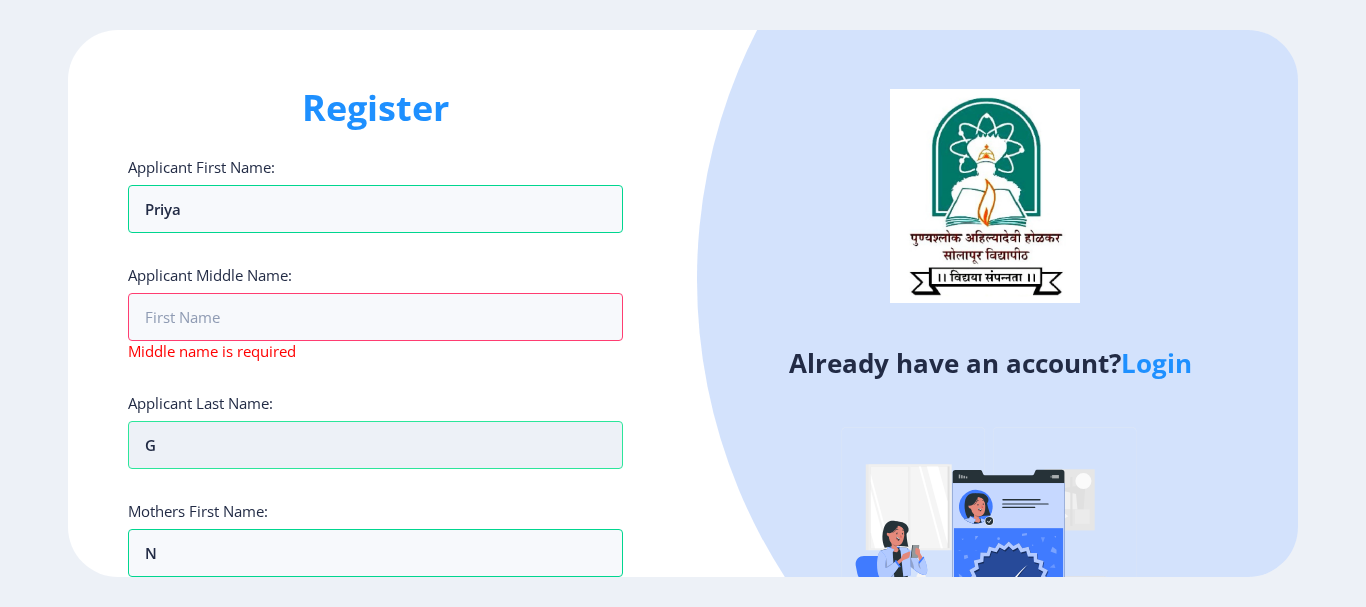 click on "g" at bounding box center [375, 209] 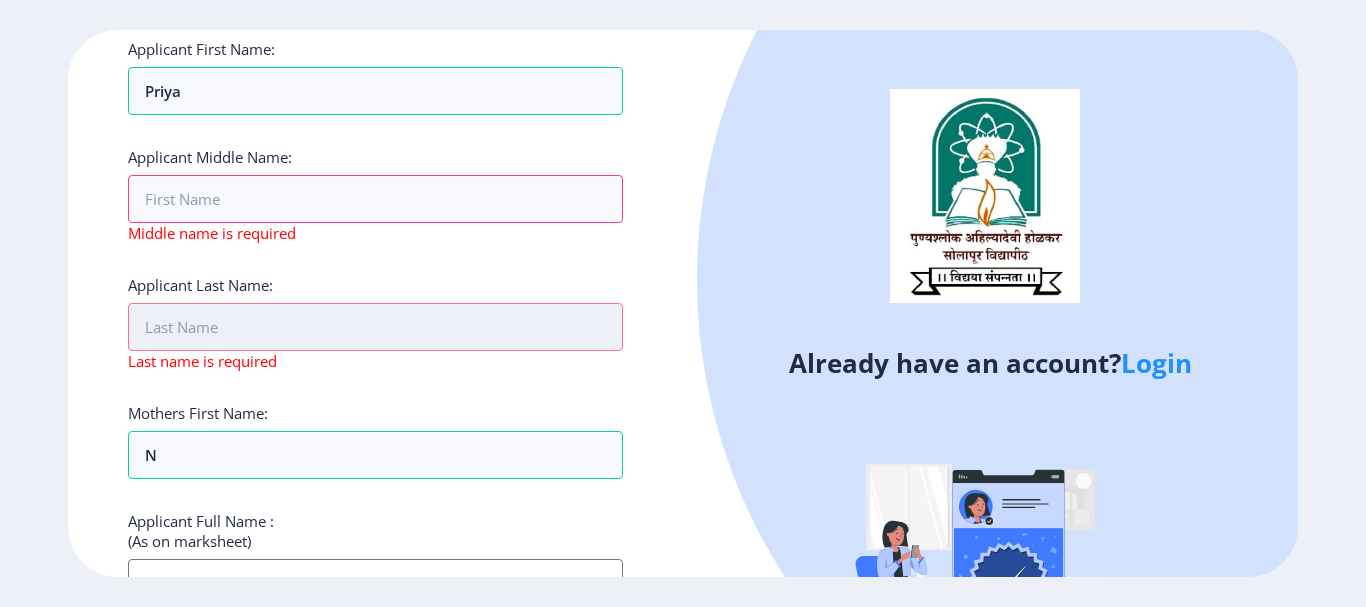 scroll, scrollTop: 200, scrollLeft: 0, axis: vertical 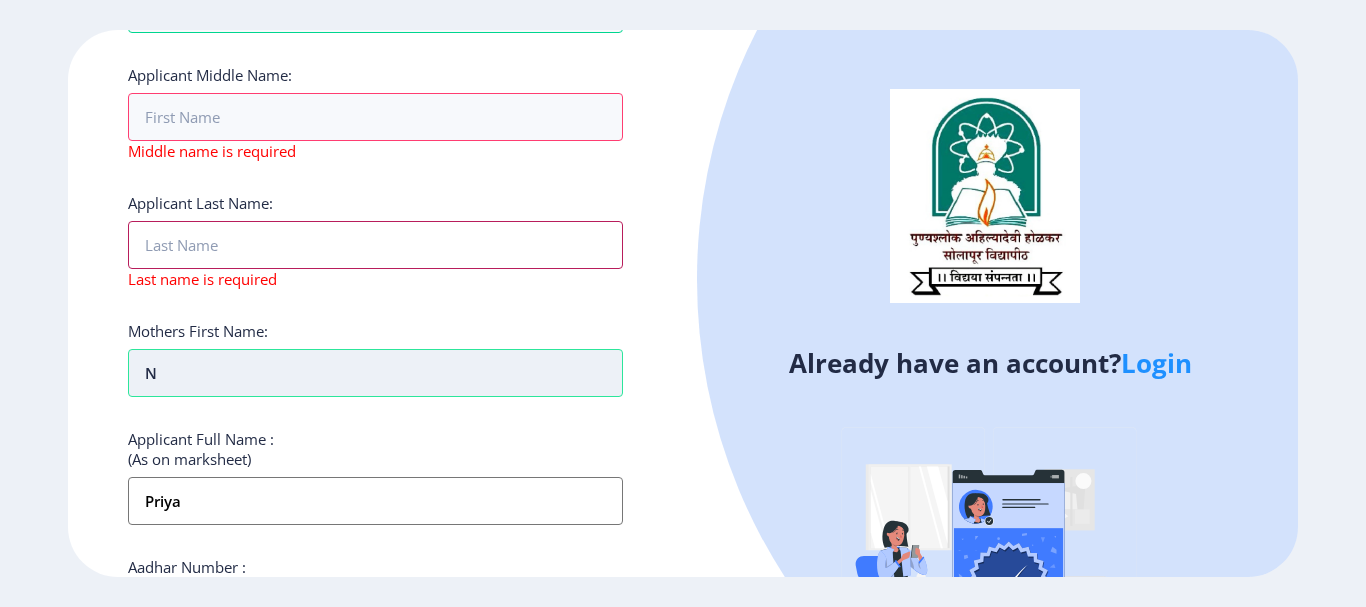 type 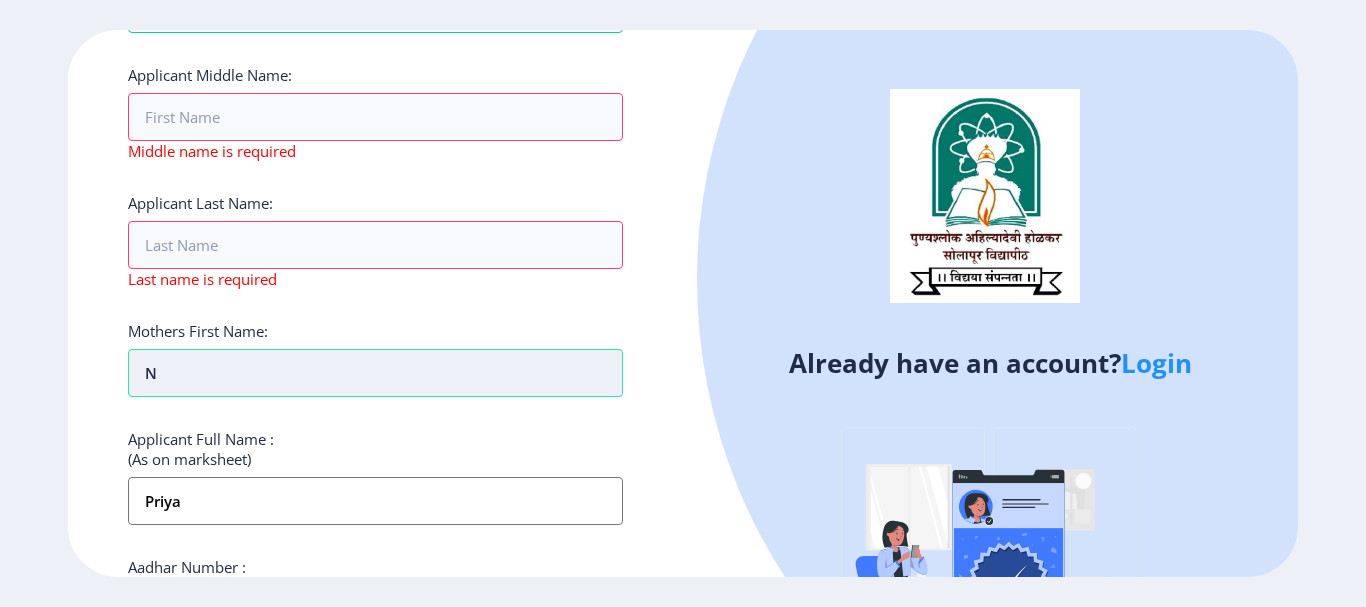 click on "n" at bounding box center [375, 9] 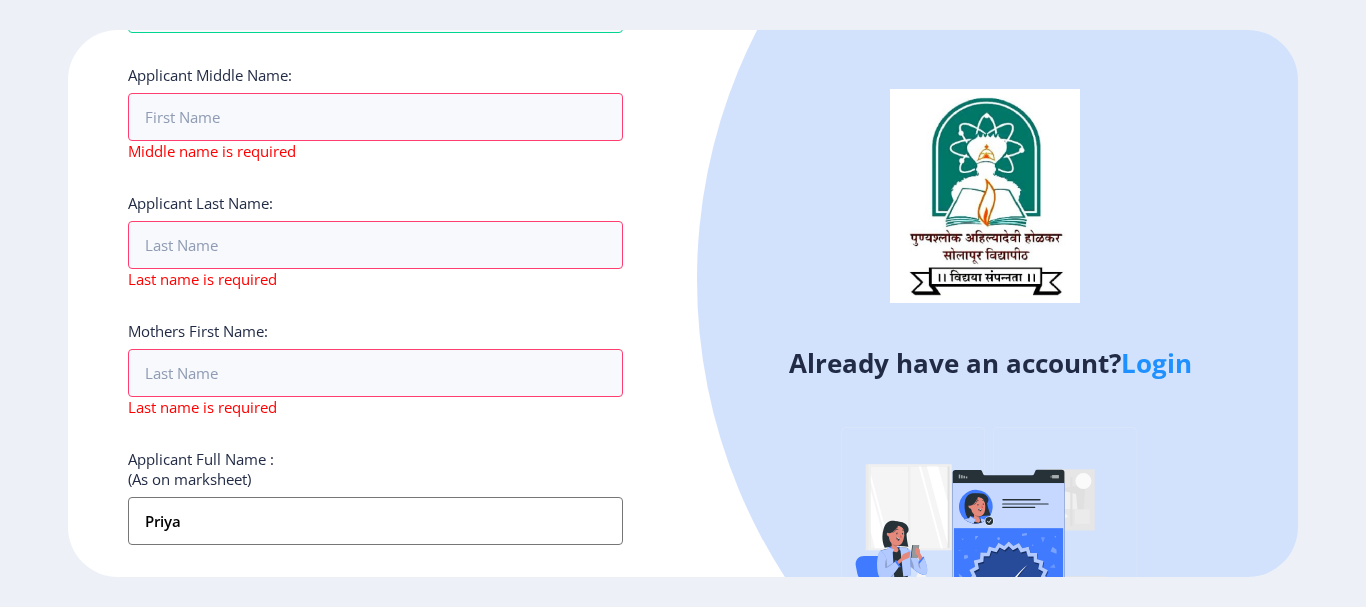 click on "Applicant First Name: priya Applicant Middle Name: Middle name is required Applicant Last Name: Last name is required Mothers First Name: Last name is required Applicant Full Name : (As on marksheet) [PERSON_NAME] Number :  Gender: Select Gender [DEMOGRAPHIC_DATA] [DEMOGRAPHIC_DATA] Other  Country Code and Mobile number  *  +91 [GEOGRAPHIC_DATA] ([GEOGRAPHIC_DATA]) +91 [GEOGRAPHIC_DATA] (‫[GEOGRAPHIC_DATA]‬‎) +93 [GEOGRAPHIC_DATA] ([GEOGRAPHIC_DATA]) +355 [GEOGRAPHIC_DATA] (‫[GEOGRAPHIC_DATA]‬‎) +213 [US_STATE] +1 [GEOGRAPHIC_DATA] +376 [GEOGRAPHIC_DATA] +244 [GEOGRAPHIC_DATA] +1 [GEOGRAPHIC_DATA] +1 [GEOGRAPHIC_DATA] +54 [GEOGRAPHIC_DATA] ([GEOGRAPHIC_DATA]) +374 [GEOGRAPHIC_DATA] +297 [GEOGRAPHIC_DATA] +61 [GEOGRAPHIC_DATA] ([GEOGRAPHIC_DATA]) +43 [GEOGRAPHIC_DATA] ([GEOGRAPHIC_DATA]) +994 [GEOGRAPHIC_DATA] +1 [GEOGRAPHIC_DATA] ([GEOGRAPHIC_DATA][GEOGRAPHIC_DATA]‬‎) +973 [GEOGRAPHIC_DATA] ([GEOGRAPHIC_DATA]) +880 [GEOGRAPHIC_DATA] +1 [GEOGRAPHIC_DATA] ([GEOGRAPHIC_DATA]) +375 [GEOGRAPHIC_DATA] ([GEOGRAPHIC_DATA]) +32 [GEOGRAPHIC_DATA] +501 [GEOGRAPHIC_DATA] ([GEOGRAPHIC_DATA]) +229 [GEOGRAPHIC_DATA] +1 [GEOGRAPHIC_DATA] (འབྲུག) +975 [GEOGRAPHIC_DATA] +591 [GEOGRAPHIC_DATA] ([GEOGRAPHIC_DATA]) +387 [GEOGRAPHIC_DATA] +267 [GEOGRAPHIC_DATA] ([GEOGRAPHIC_DATA]) +55 [GEOGRAPHIC_DATA] +246" 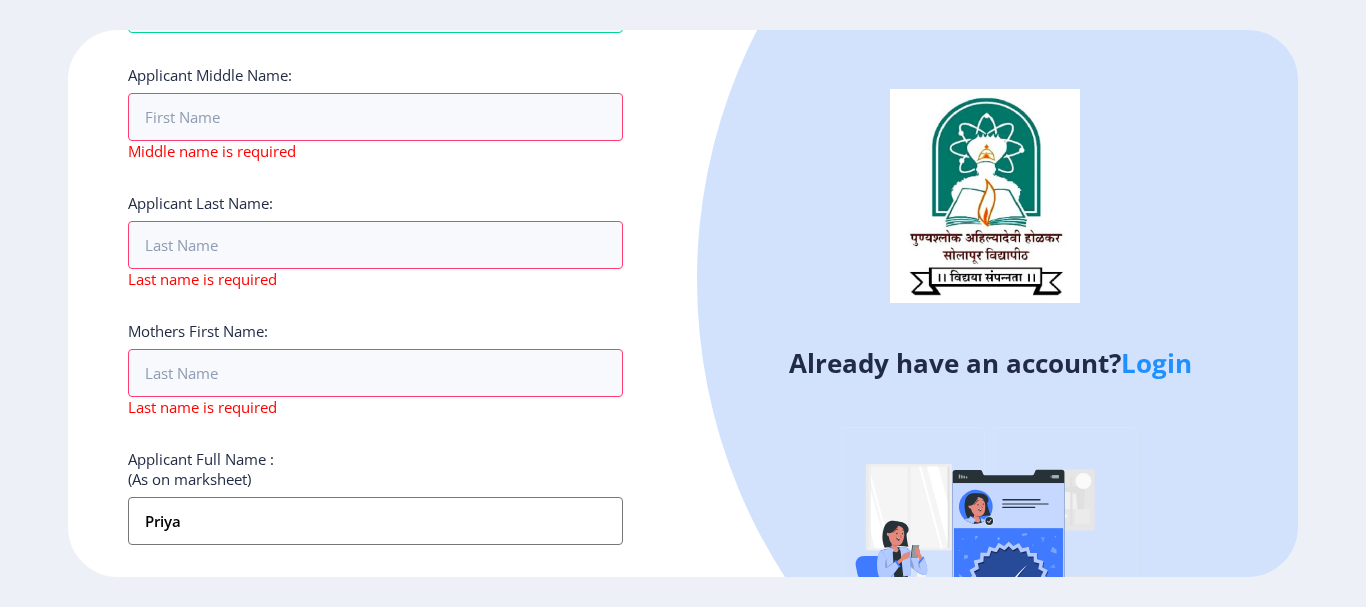 click on "priya" at bounding box center [375, 521] 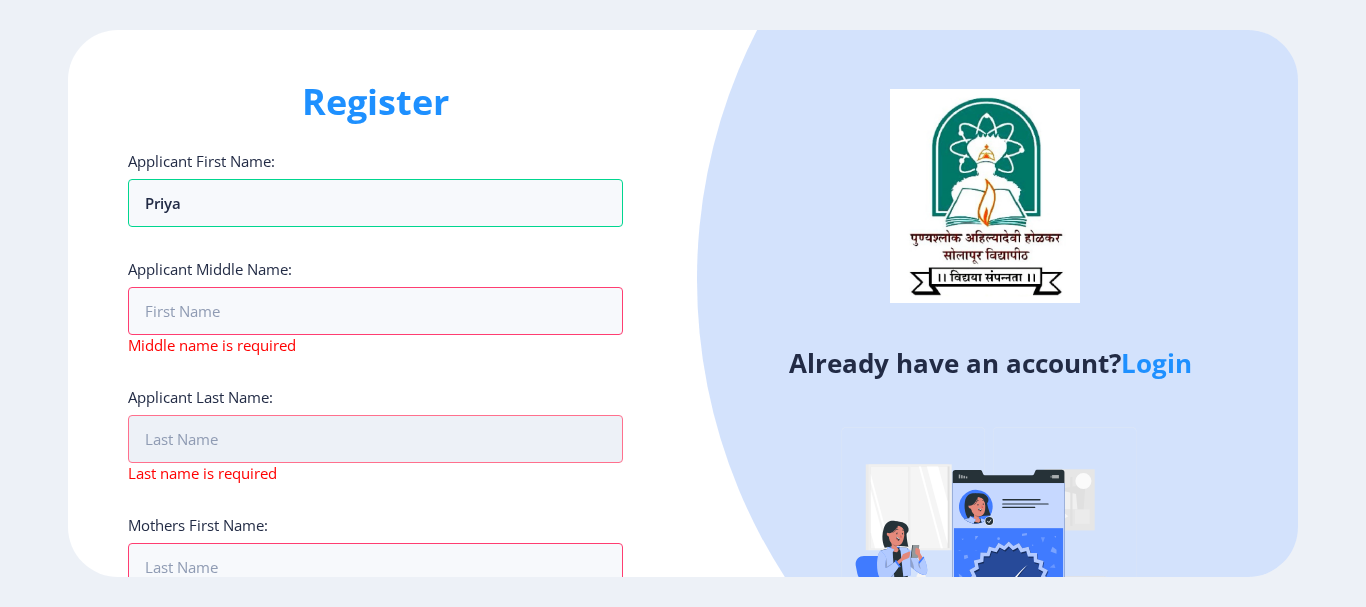 scroll, scrollTop: 306, scrollLeft: 0, axis: vertical 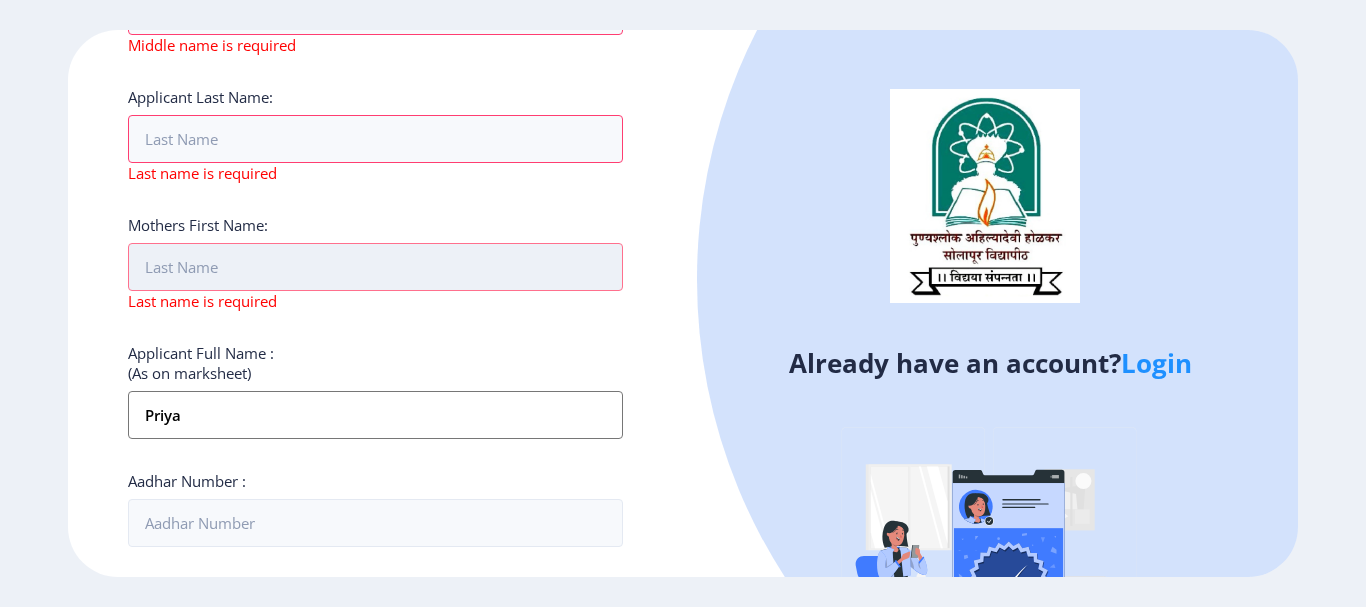 click on "Applicant First Name:" at bounding box center (375, 267) 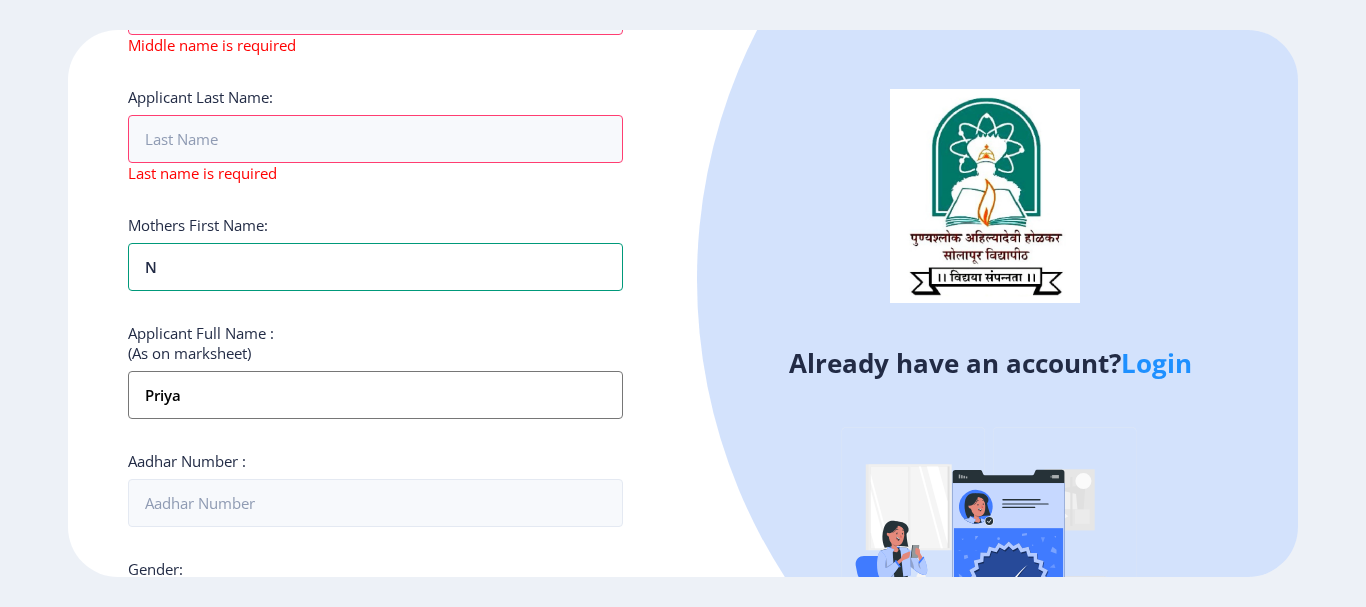 type on "n" 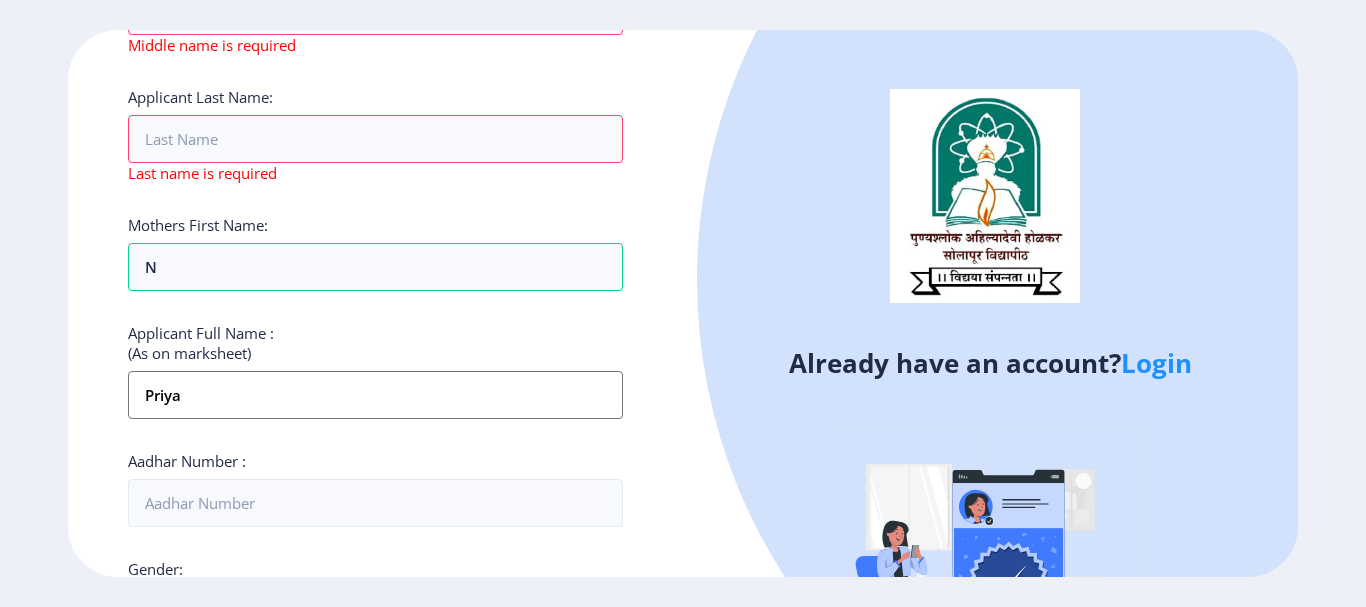 click on "Aadhar Number :" 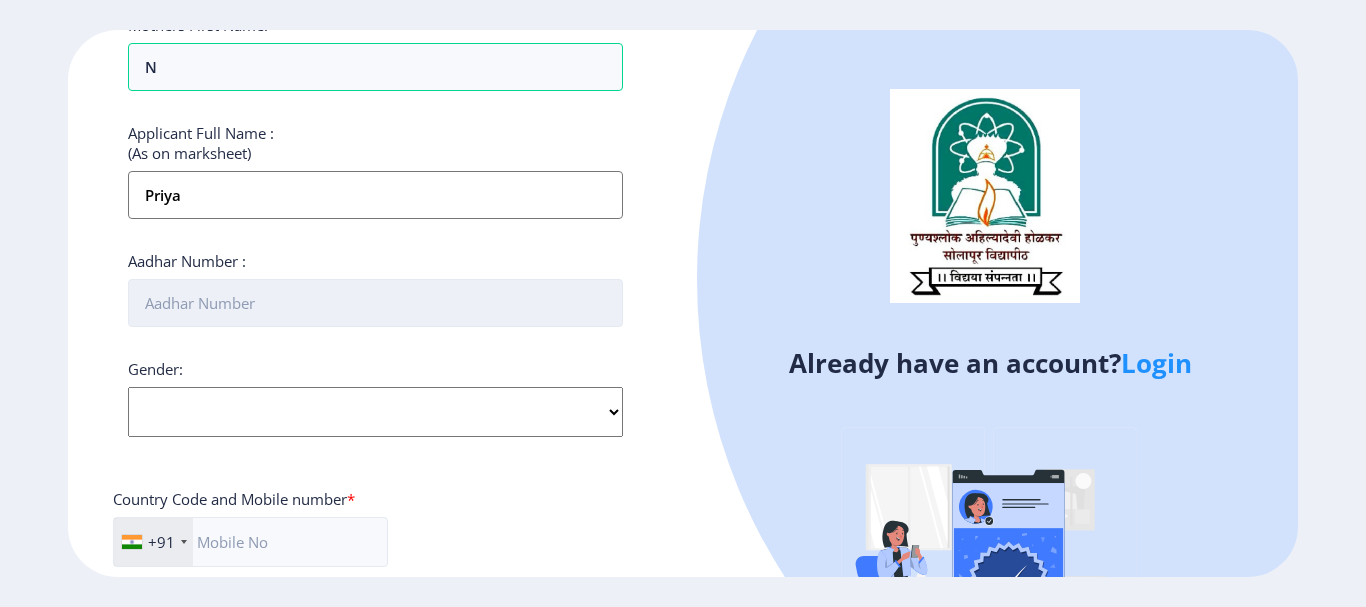 click on "Aadhar Number :" at bounding box center [375, 303] 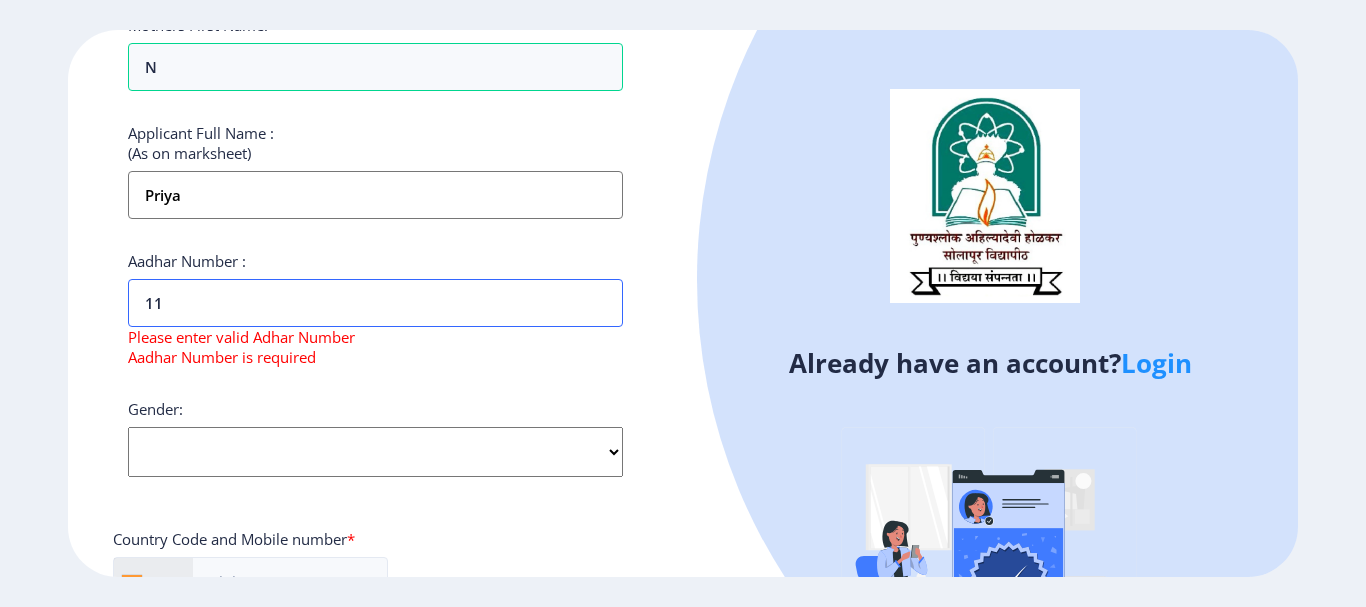 type on "1" 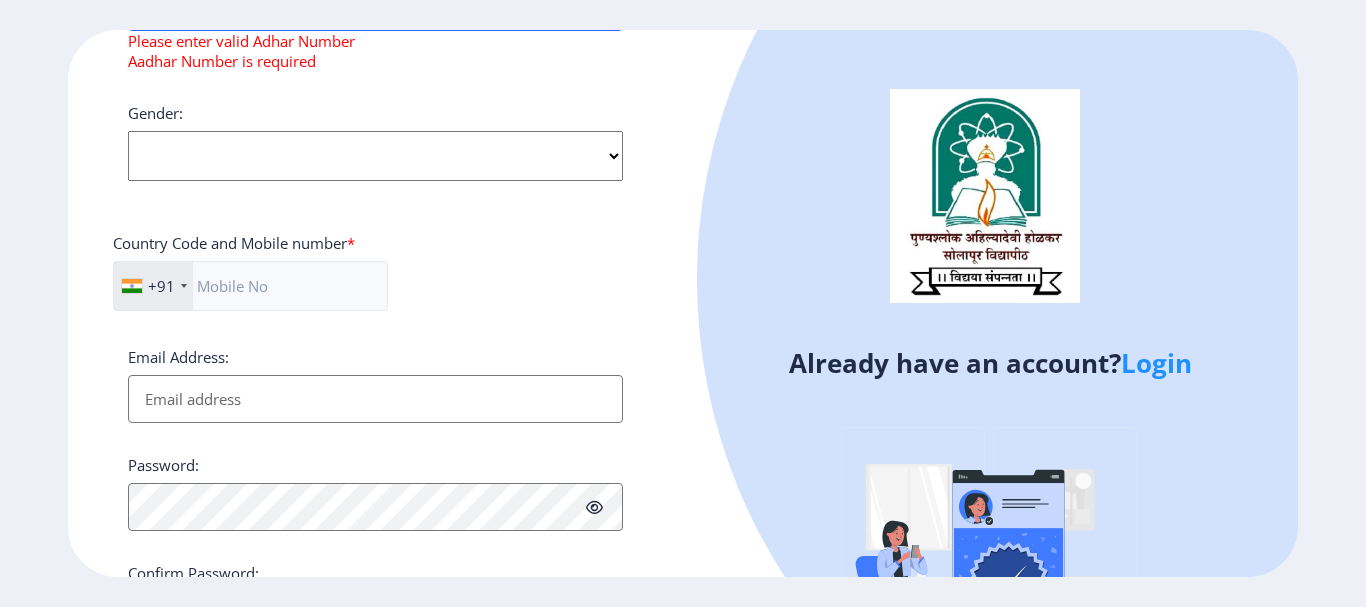 scroll, scrollTop: 706, scrollLeft: 0, axis: vertical 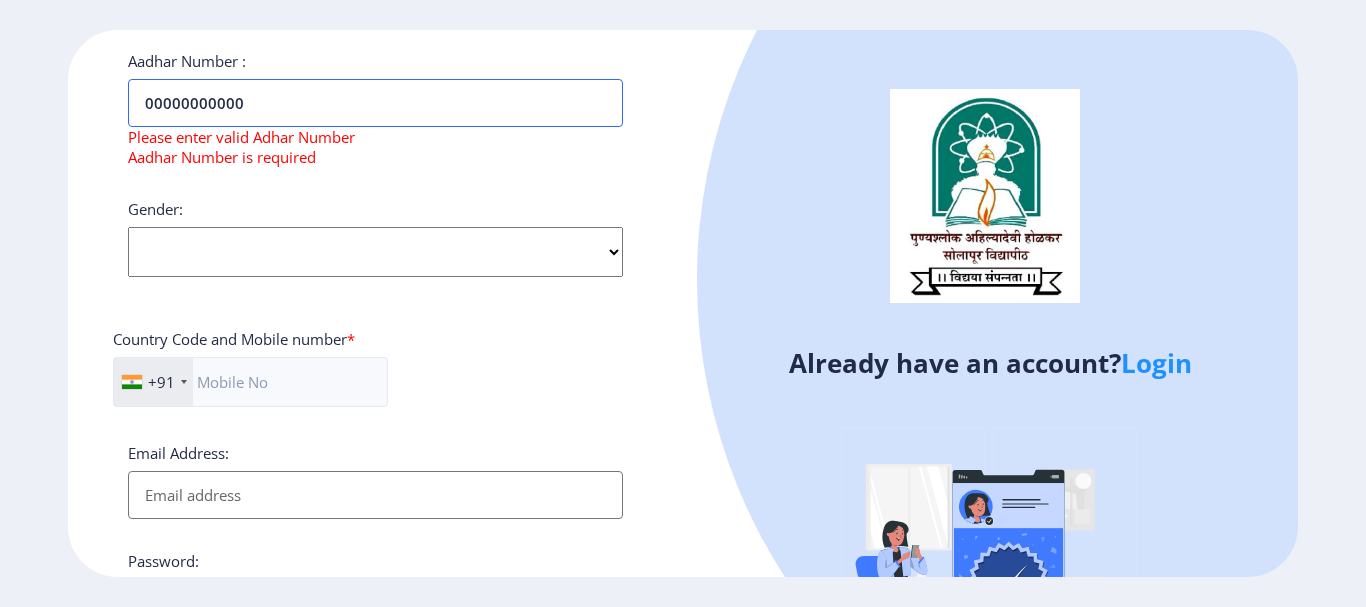 type on "00000000000" 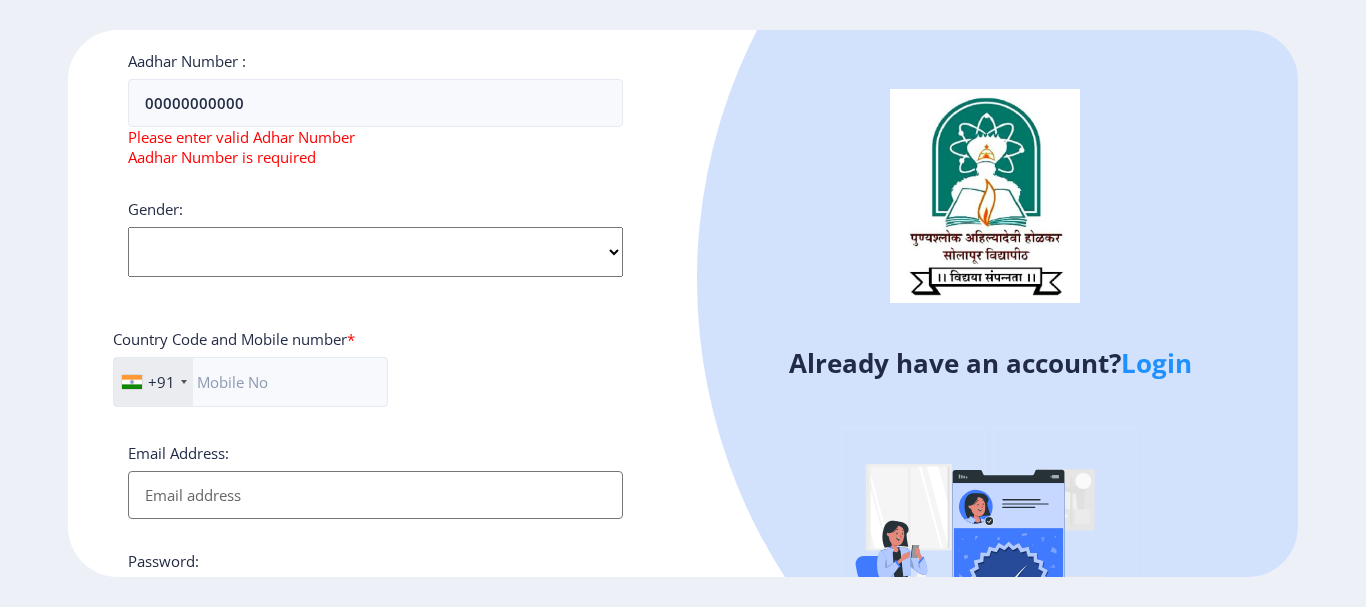 click on "Select Gender [DEMOGRAPHIC_DATA] [DEMOGRAPHIC_DATA] Other" 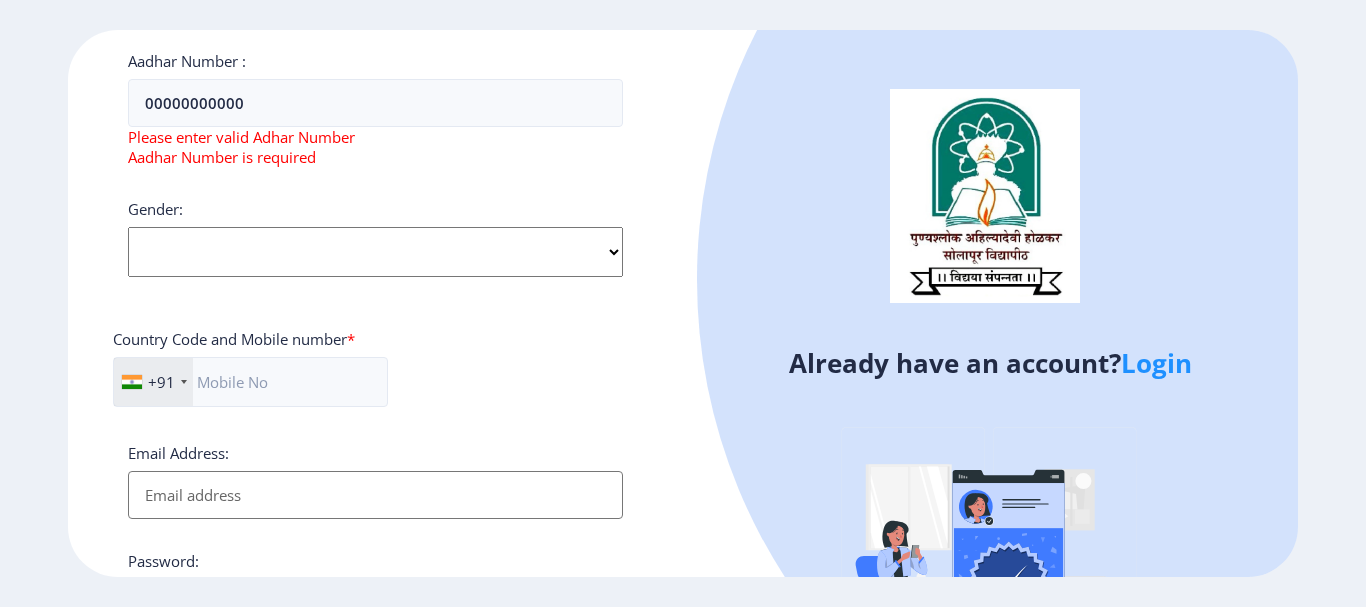 select on "[DEMOGRAPHIC_DATA]" 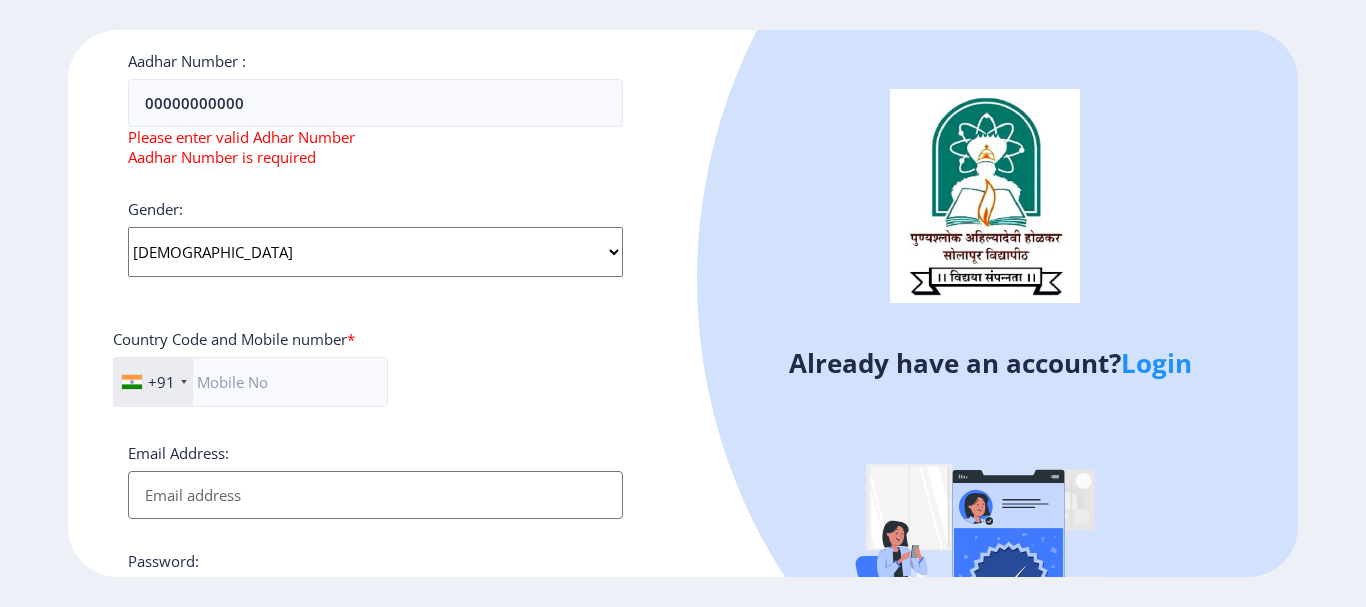 click on "Select Gender [DEMOGRAPHIC_DATA] [DEMOGRAPHIC_DATA] Other" 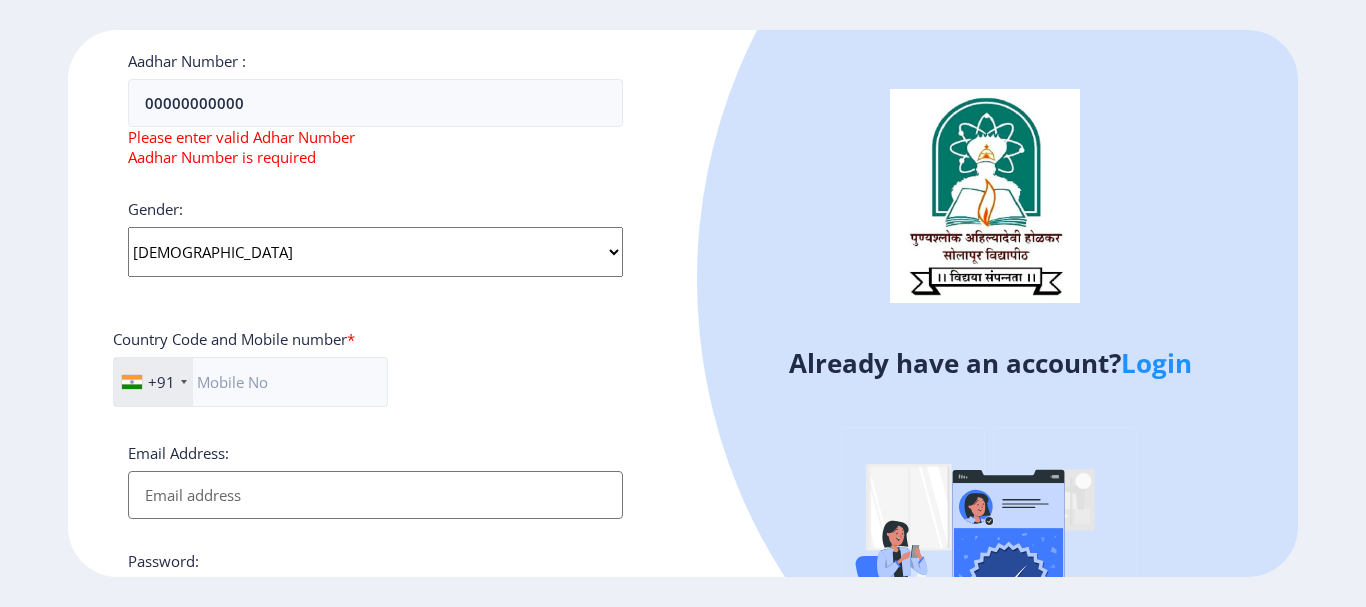 scroll, scrollTop: 806, scrollLeft: 0, axis: vertical 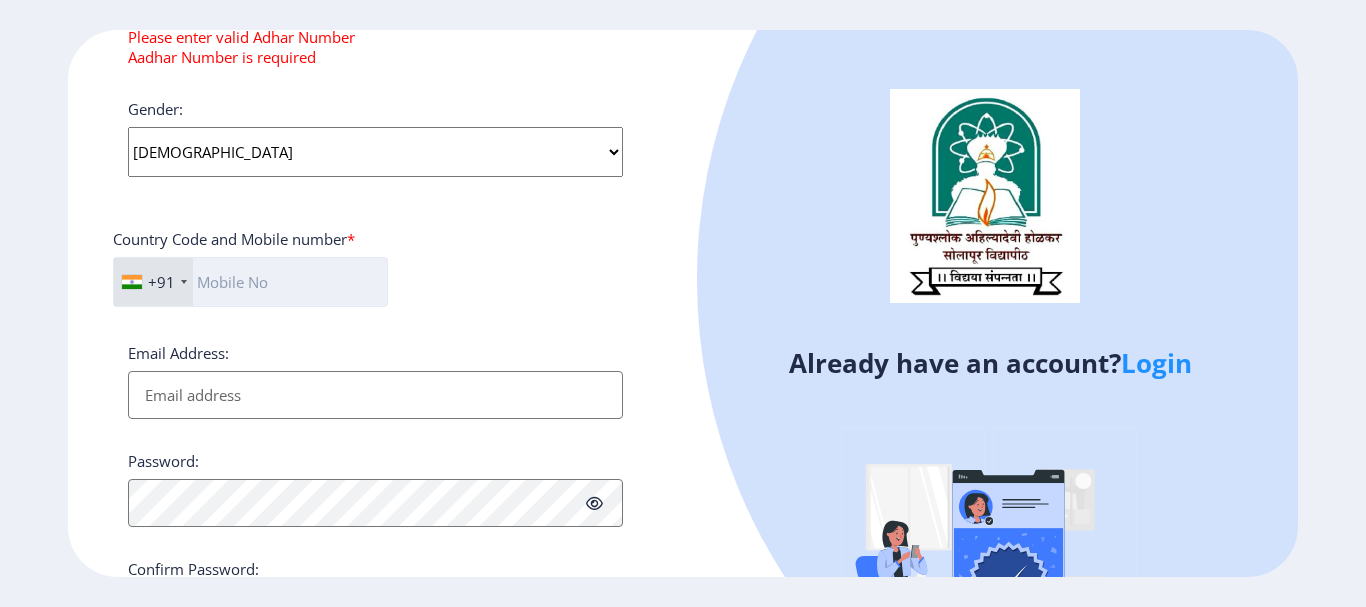click 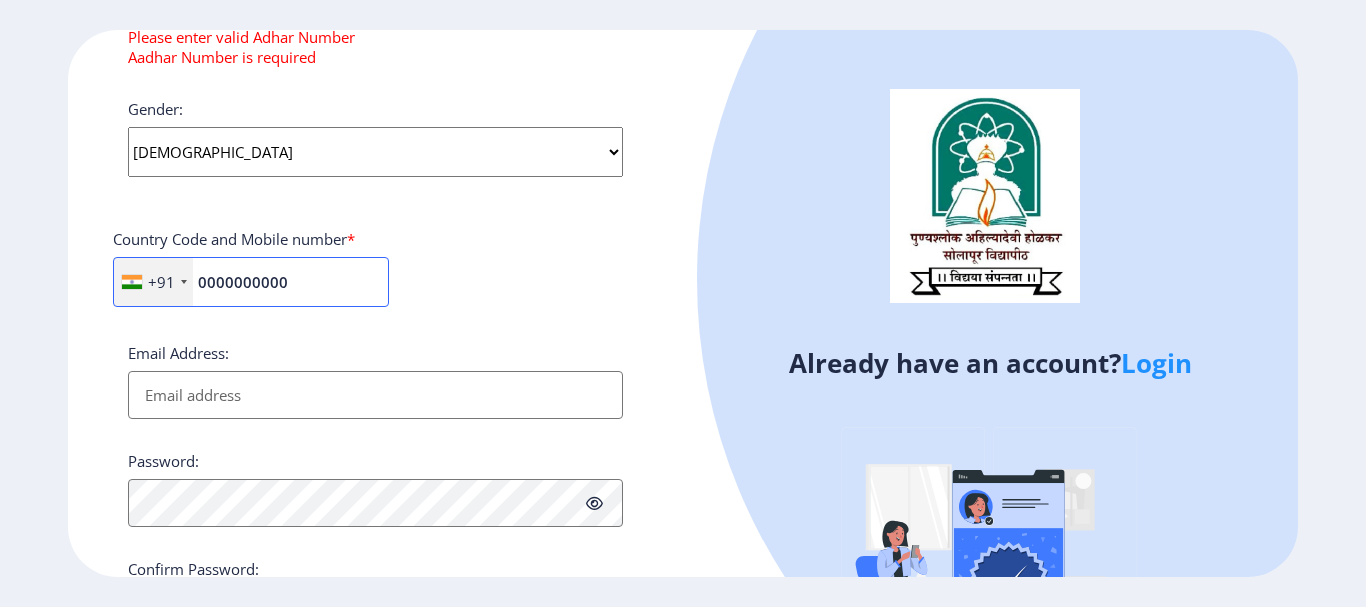 scroll, scrollTop: 906, scrollLeft: 0, axis: vertical 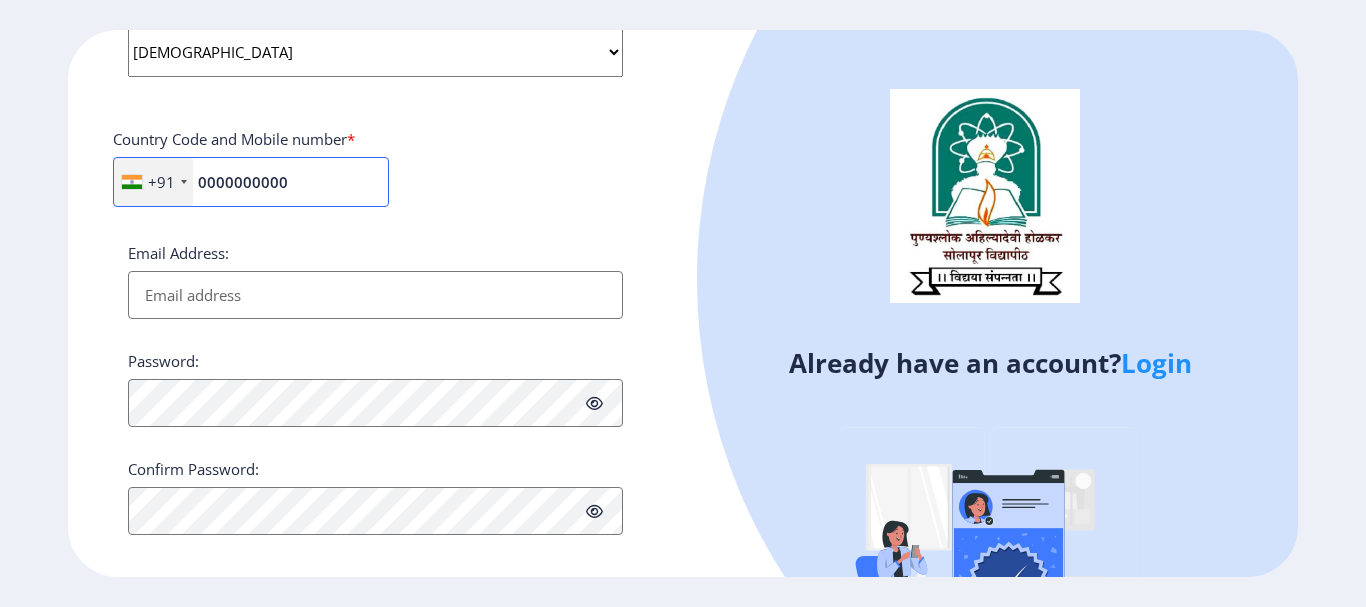 type on "0000000000" 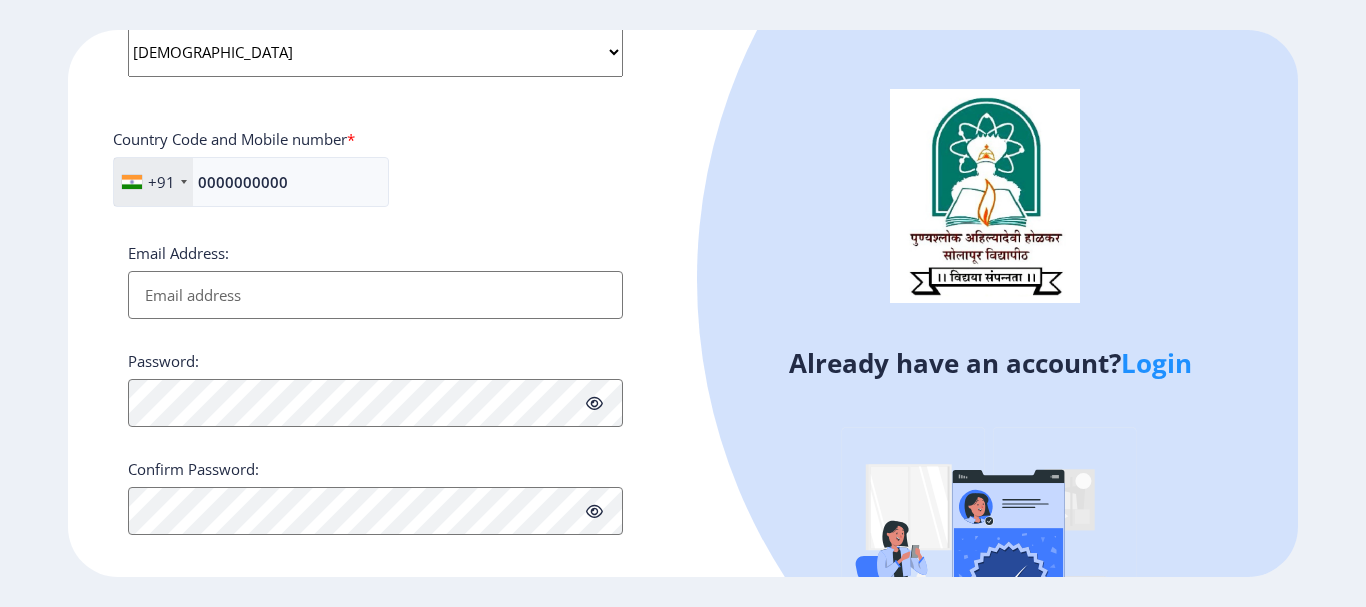 click on "Email Address:" at bounding box center [375, 295] 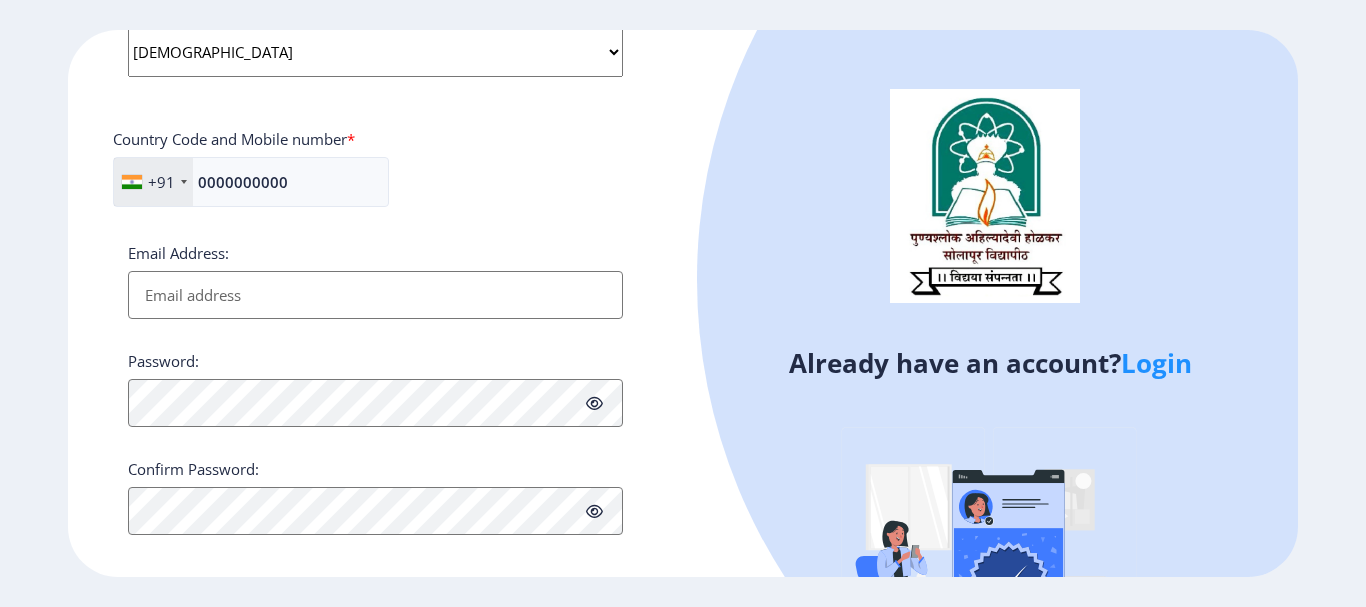 click on "Applicant First Name: priya Applicant Middle Name: Middle name is required Applicant Last Name: Last name is required Mothers First Name: n Applicant Full Name : (As on marksheet) [PERSON_NAME] Number :  00000000000 Please enter valid Adhar Number Aadhar Number is required Gender: Select Gender [DEMOGRAPHIC_DATA] [DEMOGRAPHIC_DATA] Other  Country Code and Mobile number  *  +91 [GEOGRAPHIC_DATA] ([GEOGRAPHIC_DATA]) +91 [GEOGRAPHIC_DATA] (‫[GEOGRAPHIC_DATA]‬‎) +93 [GEOGRAPHIC_DATA] ([GEOGRAPHIC_DATA]) +355 [GEOGRAPHIC_DATA] (‫[GEOGRAPHIC_DATA]‬‎) +213 [US_STATE] +1 [GEOGRAPHIC_DATA] +376 [GEOGRAPHIC_DATA] +244 [GEOGRAPHIC_DATA] +1 [GEOGRAPHIC_DATA] +1 [GEOGRAPHIC_DATA] +54 [GEOGRAPHIC_DATA] ([GEOGRAPHIC_DATA]) +374 [GEOGRAPHIC_DATA] +297 [GEOGRAPHIC_DATA] +61 [GEOGRAPHIC_DATA] ([GEOGRAPHIC_DATA]) +43 [GEOGRAPHIC_DATA] ([GEOGRAPHIC_DATA]) +994 [GEOGRAPHIC_DATA] +1 [GEOGRAPHIC_DATA] (‫[GEOGRAPHIC_DATA]‬‎) +973 [GEOGRAPHIC_DATA] ([GEOGRAPHIC_DATA]) +880 [GEOGRAPHIC_DATA] +1 [GEOGRAPHIC_DATA] ([GEOGRAPHIC_DATA]) +375 [GEOGRAPHIC_DATA] ([GEOGRAPHIC_DATA]) +32 [GEOGRAPHIC_DATA] +501 [GEOGRAPHIC_DATA] ([GEOGRAPHIC_DATA]) +229 [GEOGRAPHIC_DATA] +1 [GEOGRAPHIC_DATA] (འབྲུག) +975 [GEOGRAPHIC_DATA] +591 [GEOGRAPHIC_DATA] ([GEOGRAPHIC_DATA]) +387 [GEOGRAPHIC_DATA] +267 +55" 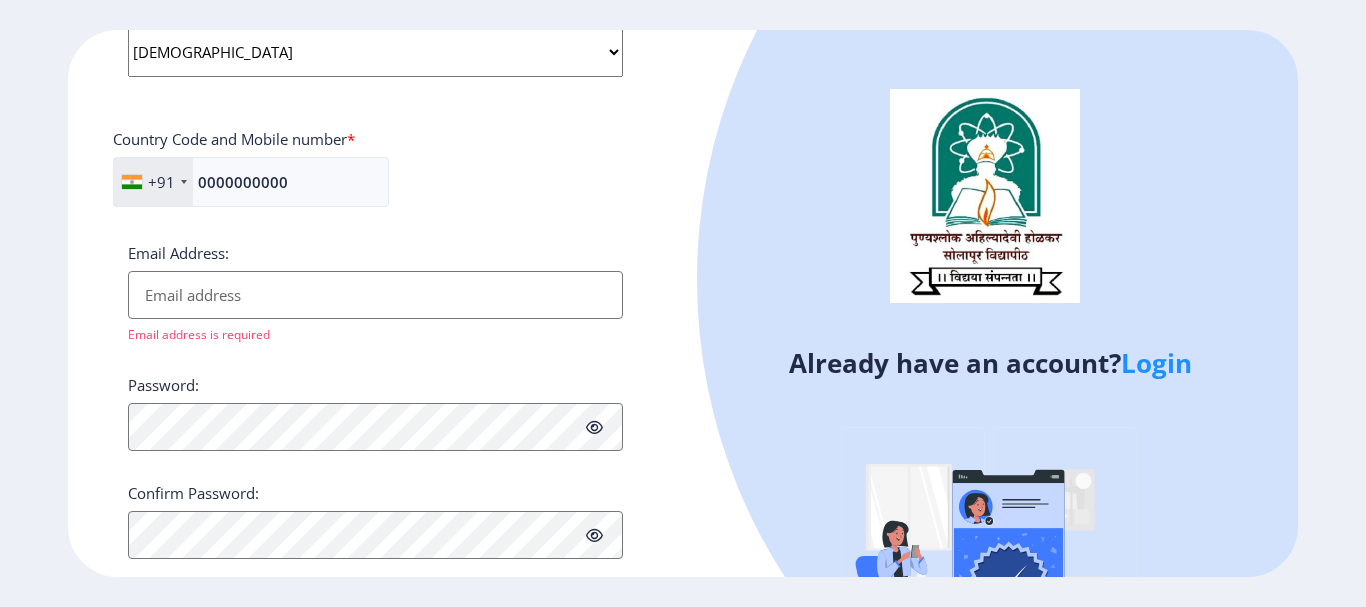 click on "Email Address:" at bounding box center (375, 295) 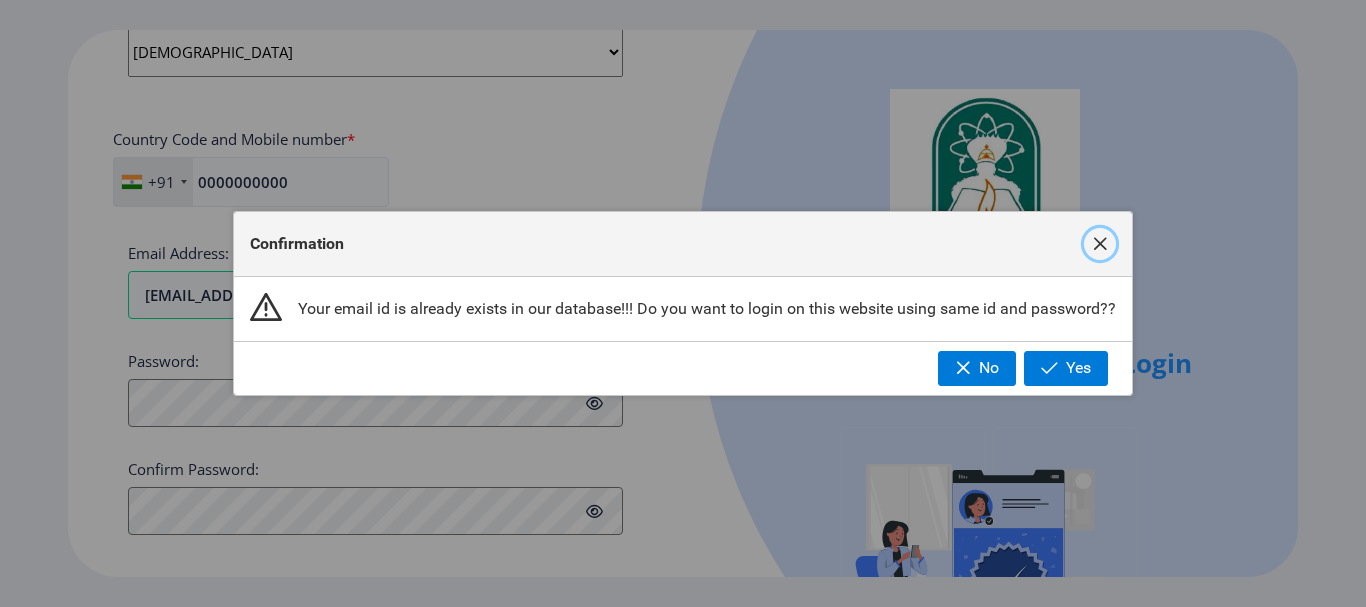 click 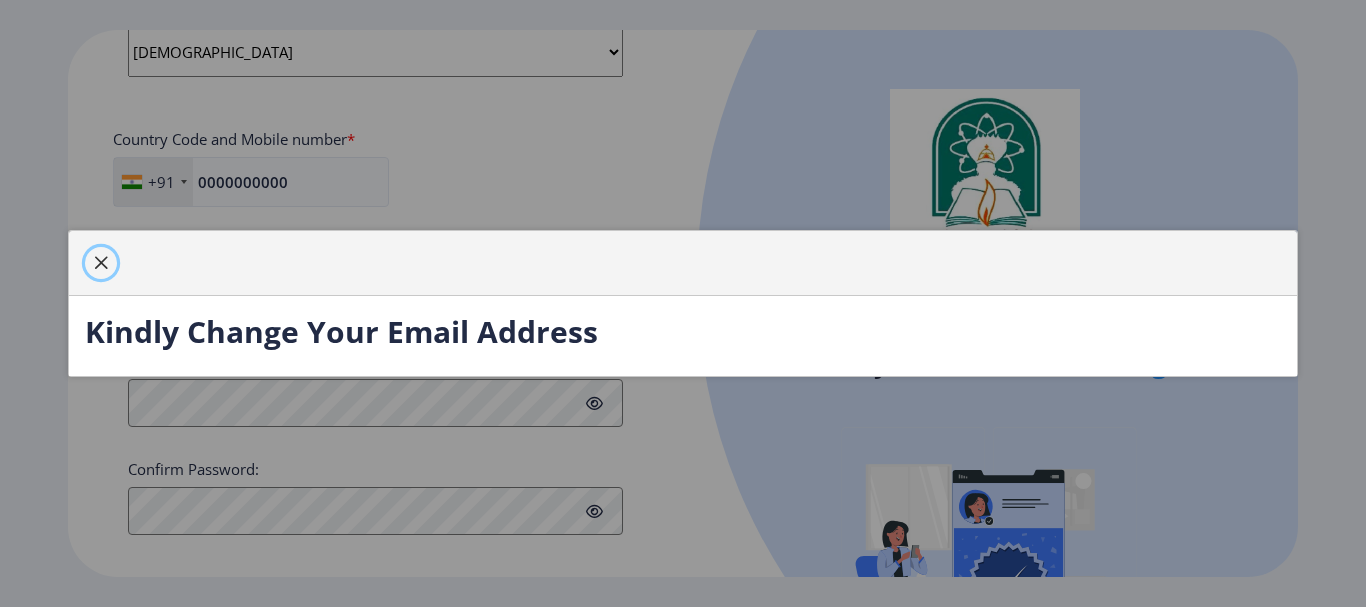 click 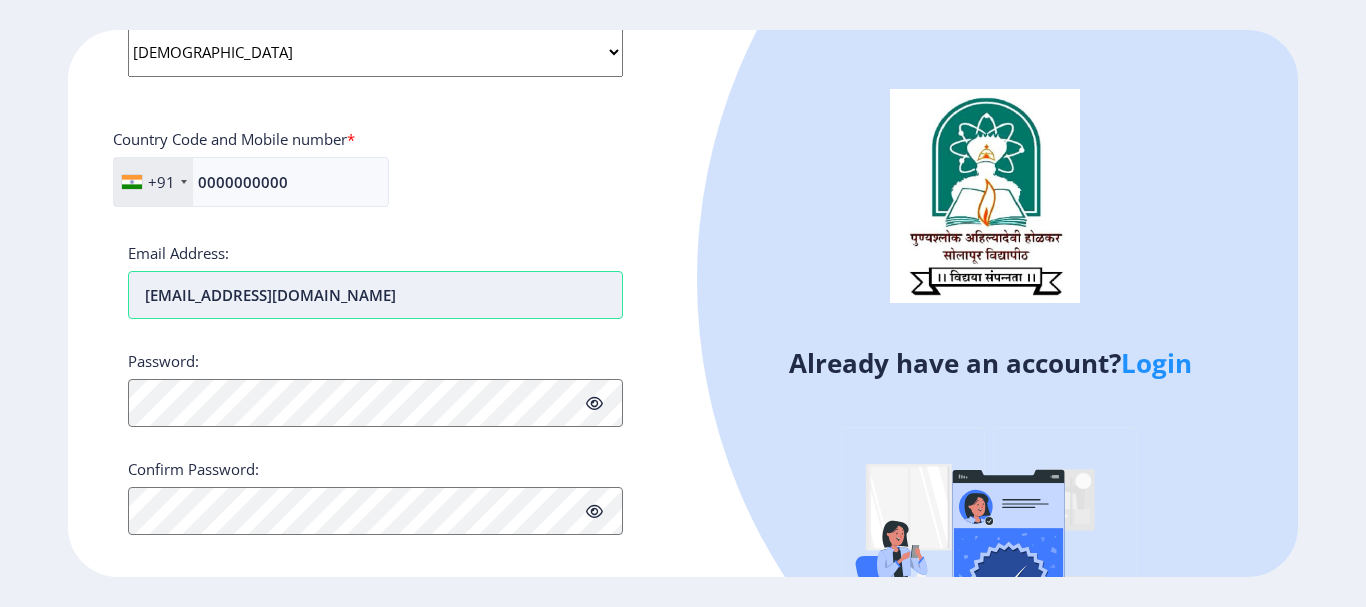 click on "[EMAIL_ADDRESS][DOMAIN_NAME]" at bounding box center [375, 295] 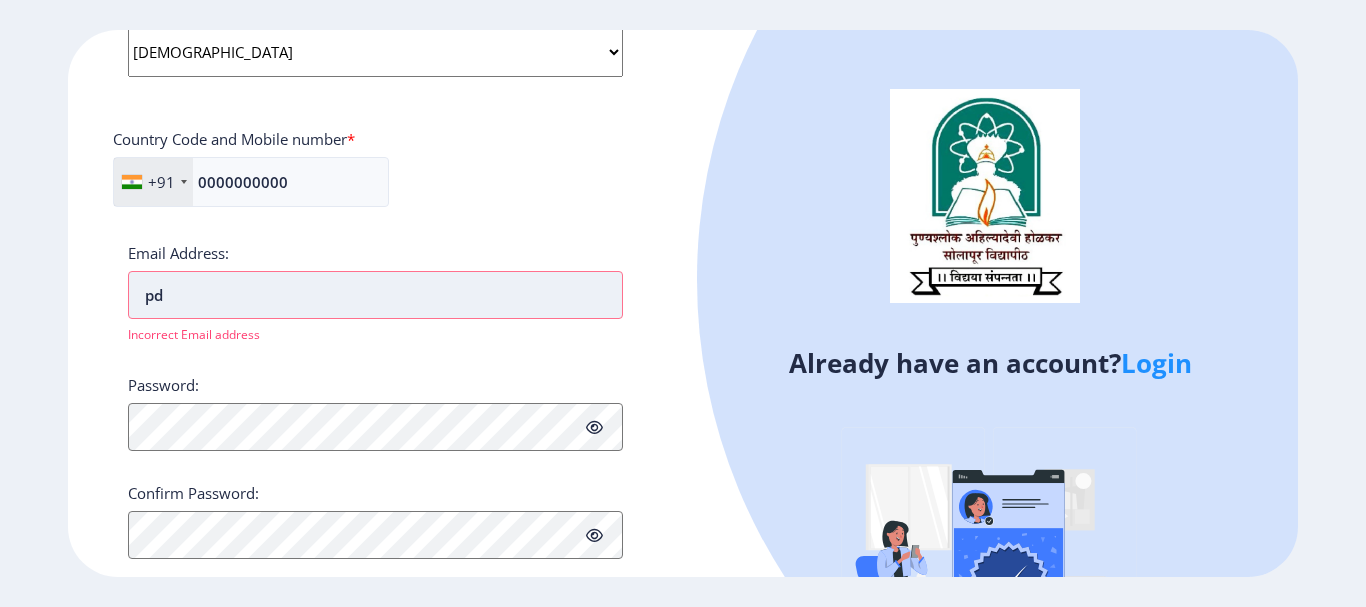 type on "p" 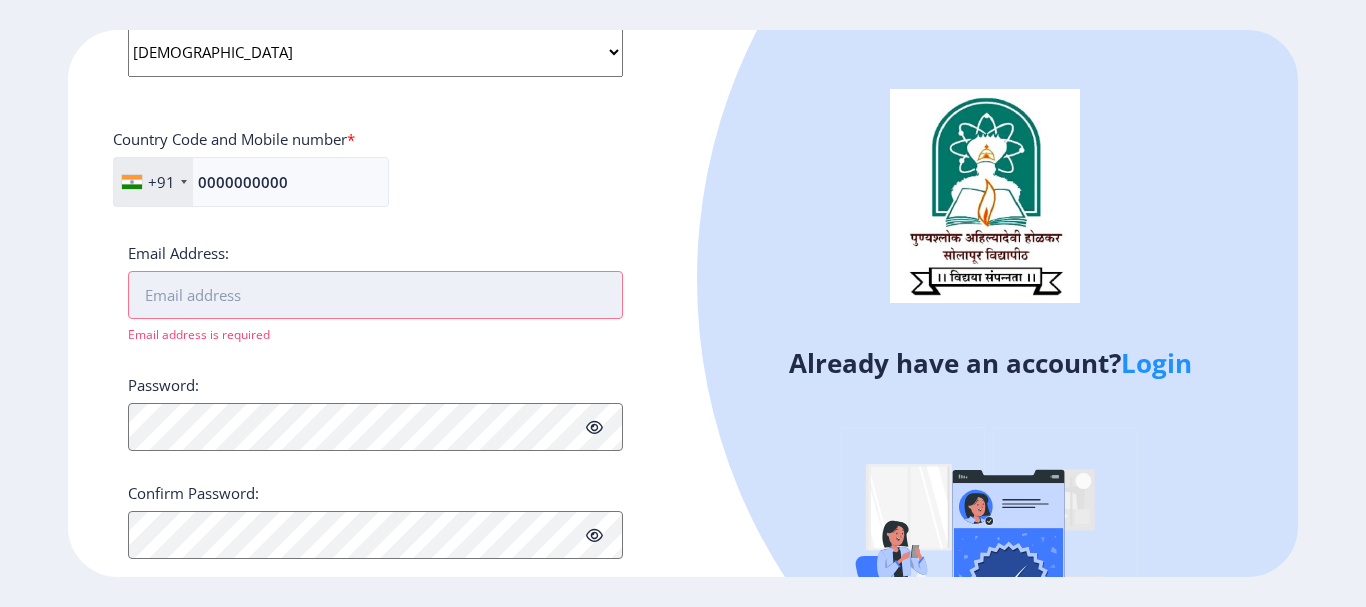 type 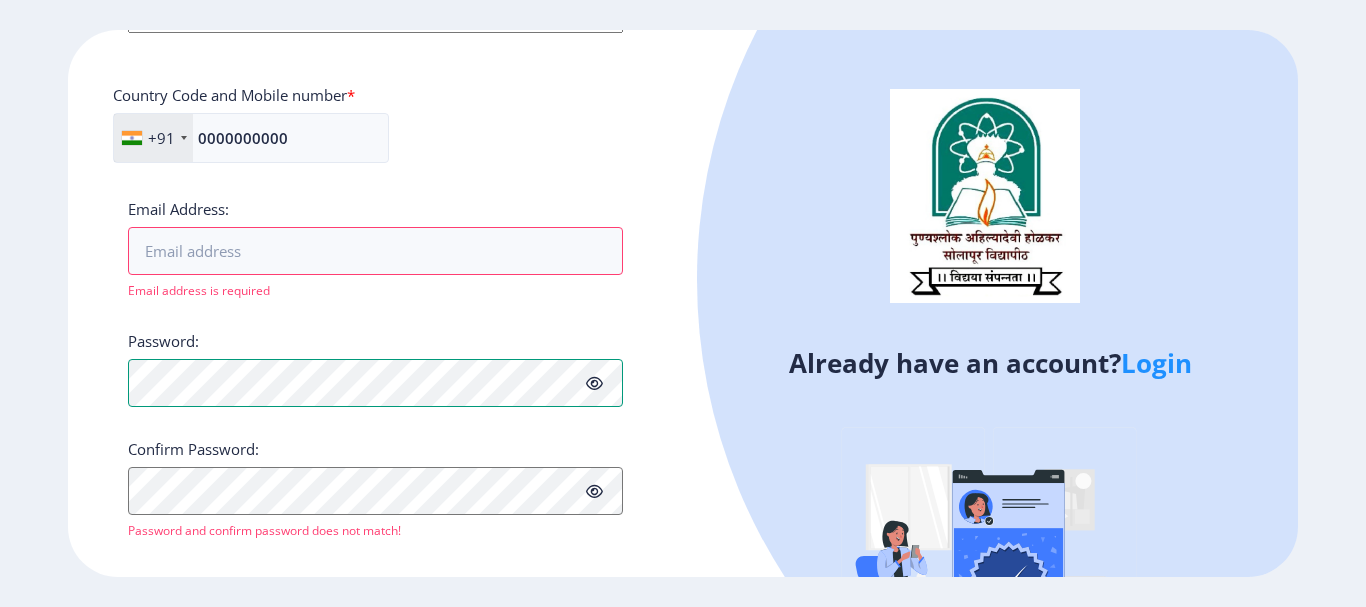 scroll, scrollTop: 974, scrollLeft: 0, axis: vertical 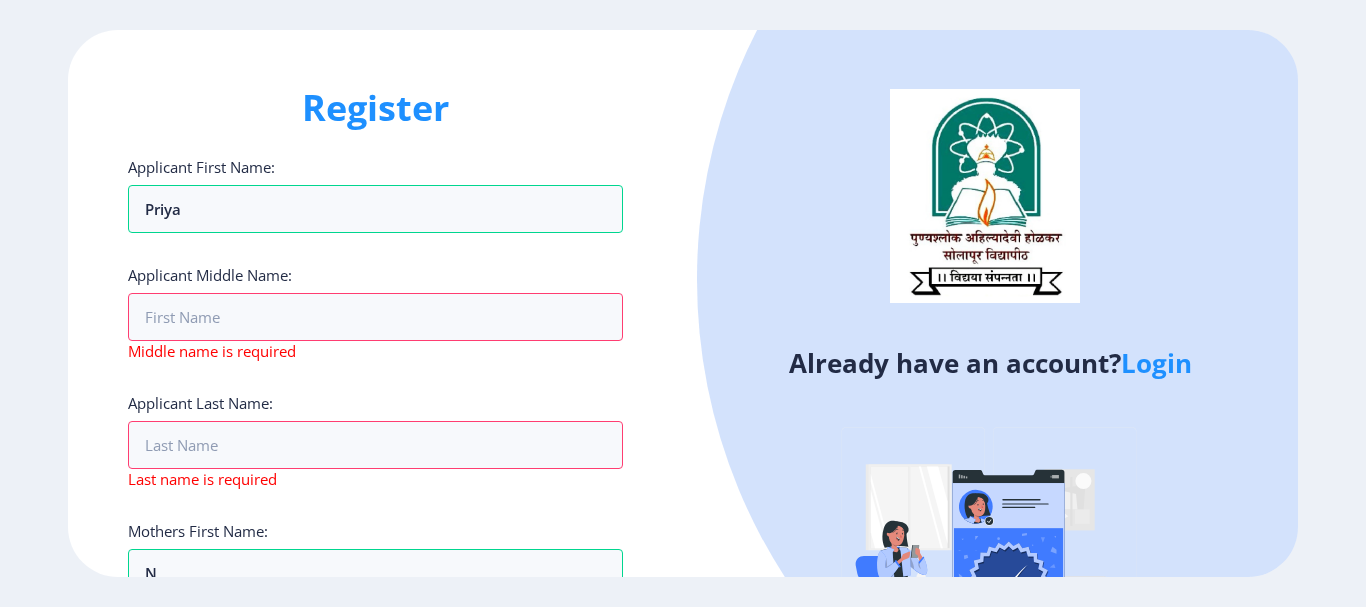 click on "Applicant First Name: priya Applicant Middle Name: Middle name is required Applicant Last Name: Last name is required Mothers First Name: n Applicant Full Name : (As on marksheet) [PERSON_NAME] Number :  00000000000 Please enter valid Adhar Number Aadhar Number is required Gender: Select Gender [DEMOGRAPHIC_DATA] [DEMOGRAPHIC_DATA] Other  Country Code and Mobile number  *  +91 [GEOGRAPHIC_DATA] ([GEOGRAPHIC_DATA]) +91 [GEOGRAPHIC_DATA] (‫[GEOGRAPHIC_DATA]‬‎) +93 [GEOGRAPHIC_DATA] ([GEOGRAPHIC_DATA]) +355 [GEOGRAPHIC_DATA] (‫[GEOGRAPHIC_DATA]‬‎) +213 [US_STATE] +1 [GEOGRAPHIC_DATA] +376 [GEOGRAPHIC_DATA] +244 [GEOGRAPHIC_DATA] +1 [GEOGRAPHIC_DATA] +1 [GEOGRAPHIC_DATA] +54 [GEOGRAPHIC_DATA] ([GEOGRAPHIC_DATA]) +374 [GEOGRAPHIC_DATA] +297 [GEOGRAPHIC_DATA] +61 [GEOGRAPHIC_DATA] ([GEOGRAPHIC_DATA]) +43 [GEOGRAPHIC_DATA] ([GEOGRAPHIC_DATA]) +994 [GEOGRAPHIC_DATA] +1 [GEOGRAPHIC_DATA] (‫[GEOGRAPHIC_DATA]‬‎) +973 [GEOGRAPHIC_DATA] ([GEOGRAPHIC_DATA]) +880 [GEOGRAPHIC_DATA] +1 [GEOGRAPHIC_DATA] ([GEOGRAPHIC_DATA]) +375 [GEOGRAPHIC_DATA] ([GEOGRAPHIC_DATA]) +32 [GEOGRAPHIC_DATA] +501 [GEOGRAPHIC_DATA] ([GEOGRAPHIC_DATA]) +229 [GEOGRAPHIC_DATA] +1 [GEOGRAPHIC_DATA] (འབྲུག) +975 [GEOGRAPHIC_DATA] +591 [GEOGRAPHIC_DATA] ([GEOGRAPHIC_DATA]) +387 [GEOGRAPHIC_DATA] +267 +55" 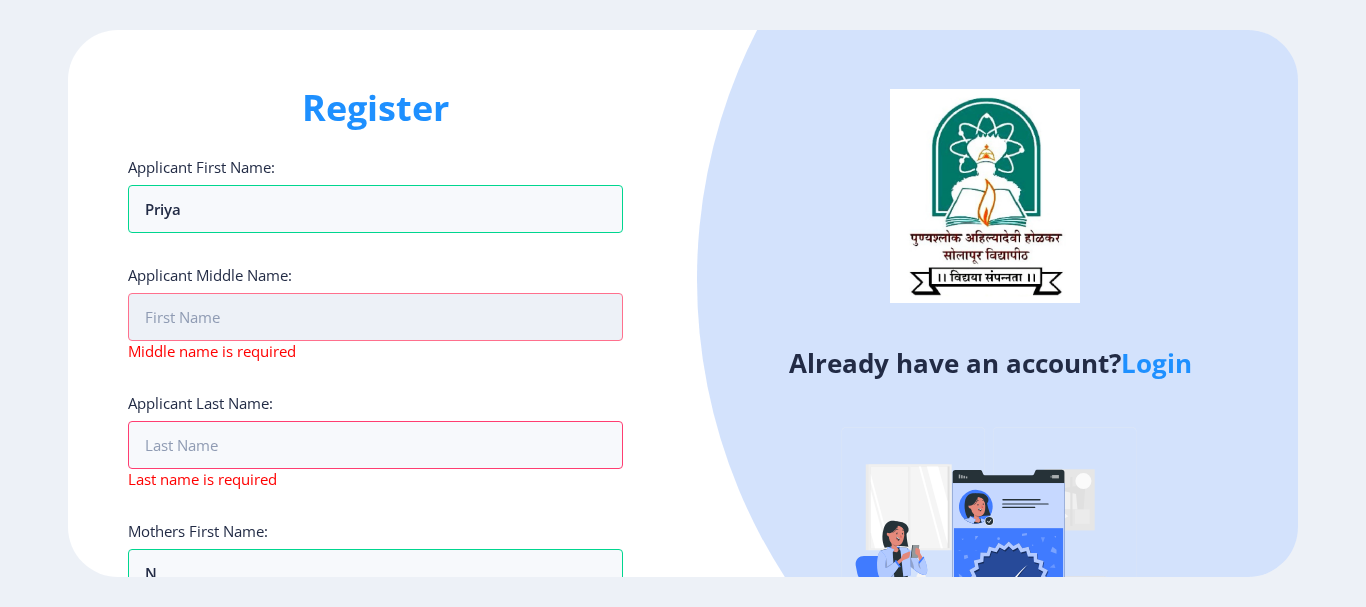 click on "Applicant First Name:" at bounding box center (375, 317) 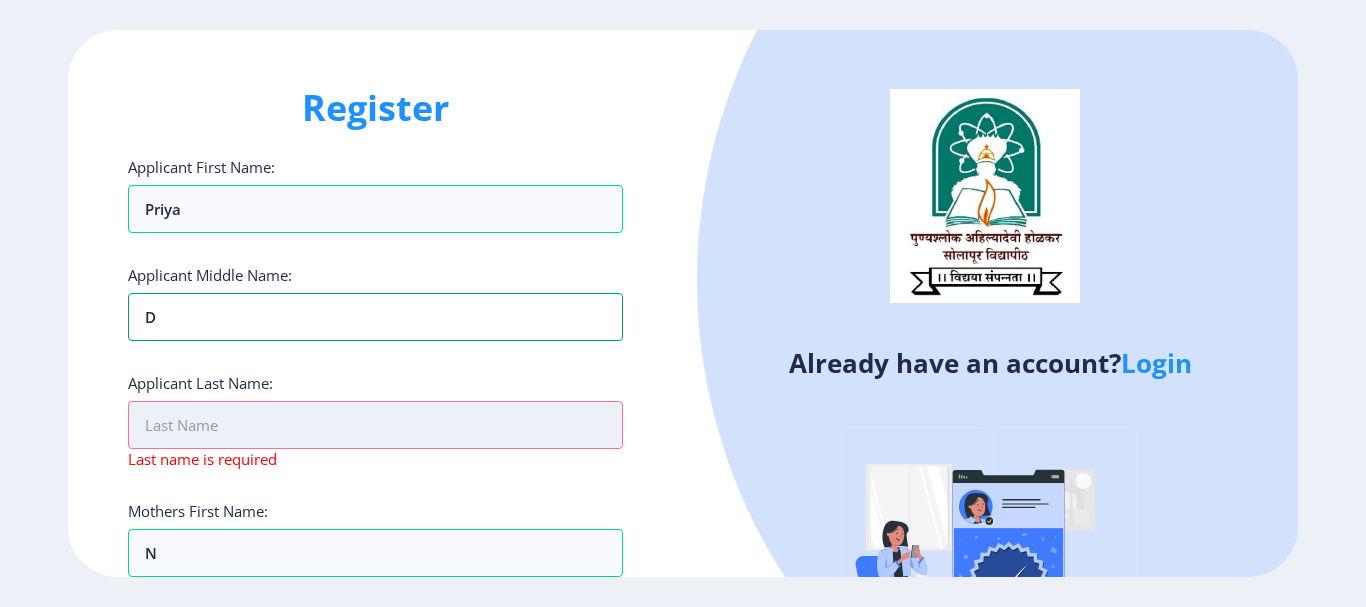 type on "d" 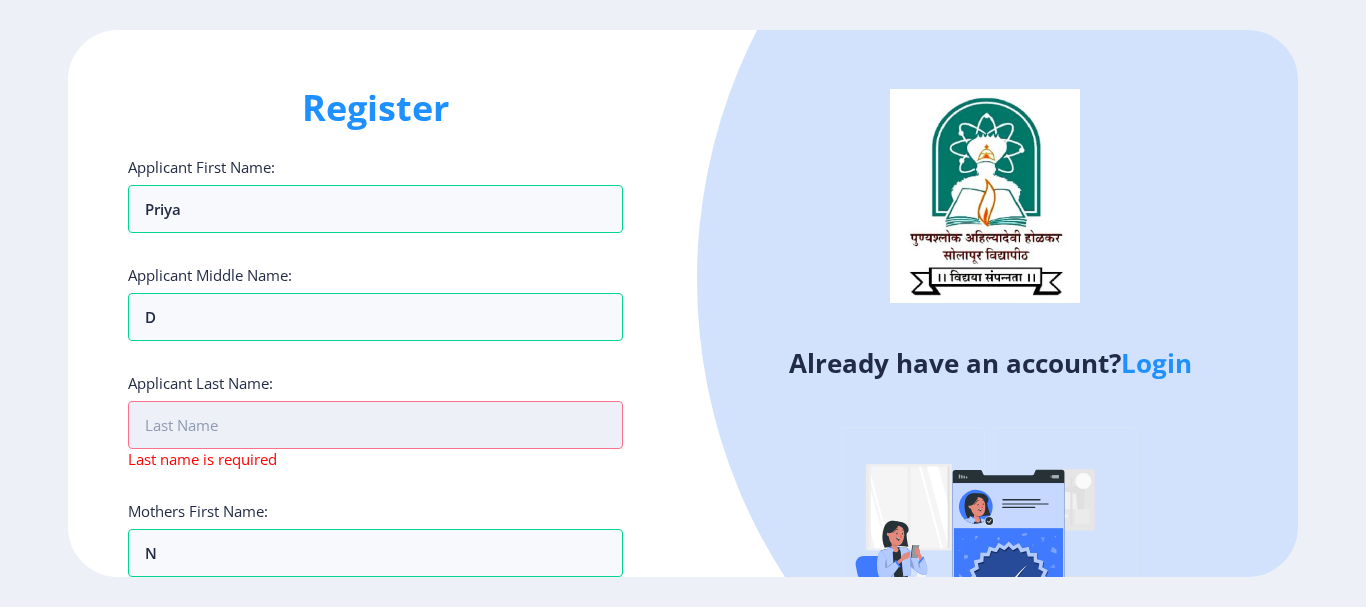 click on "Applicant First Name:" at bounding box center (375, 425) 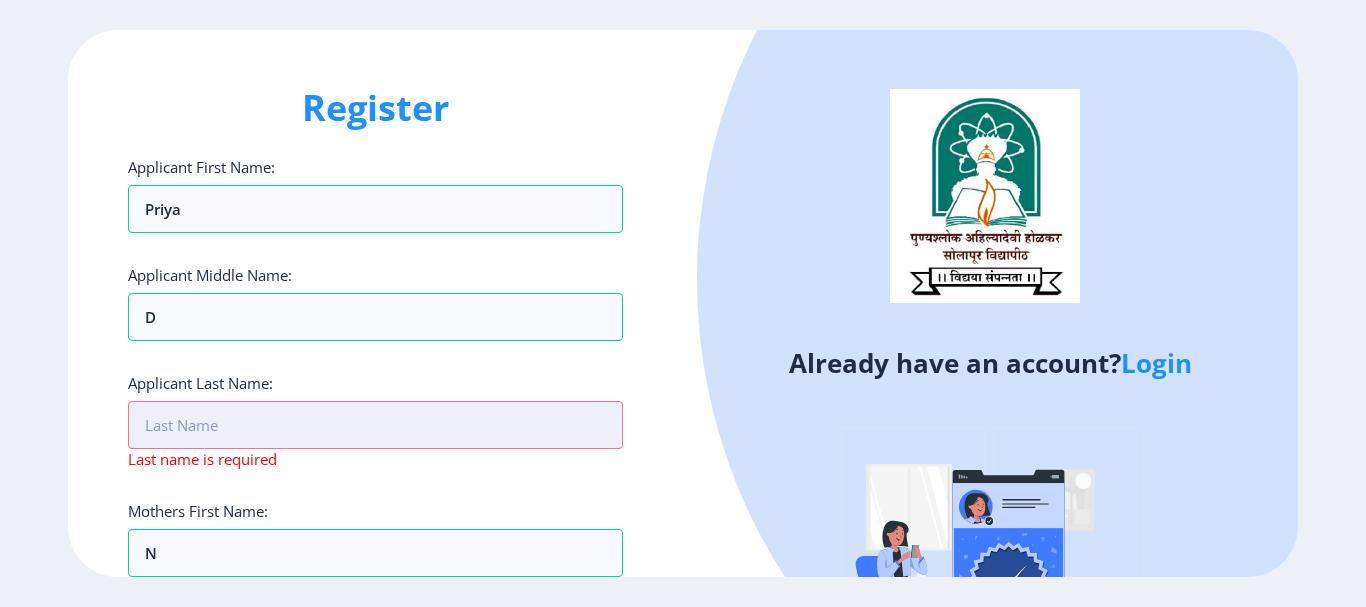 type on "g" 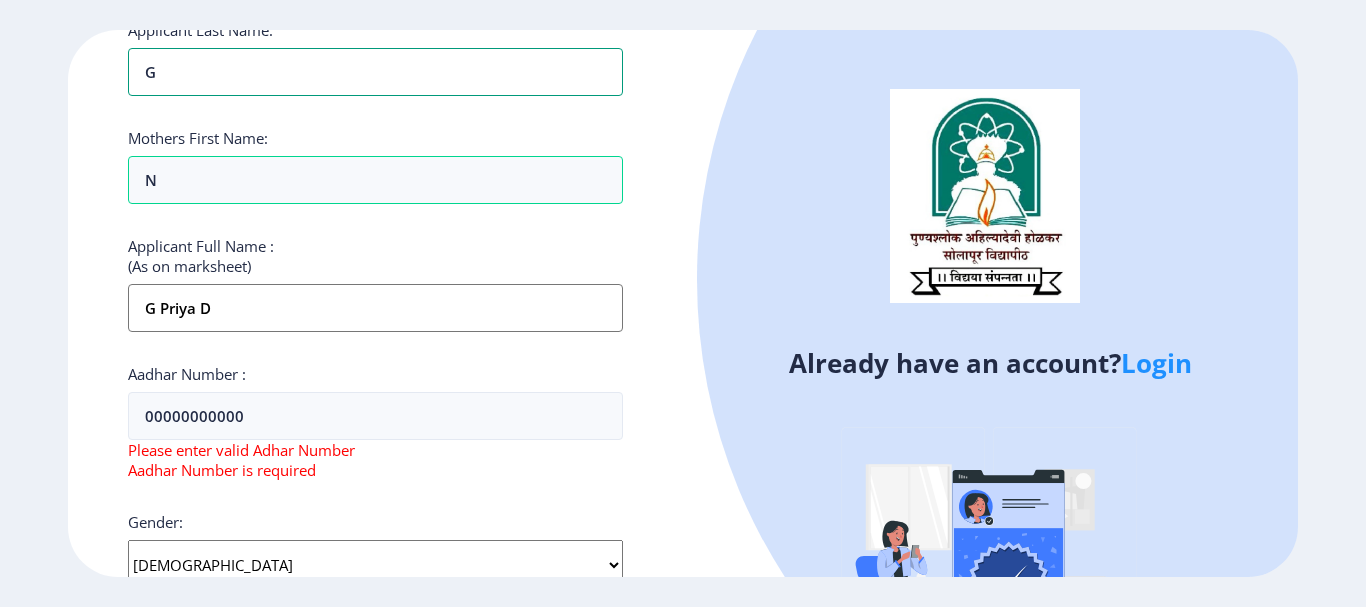 scroll, scrollTop: 400, scrollLeft: 0, axis: vertical 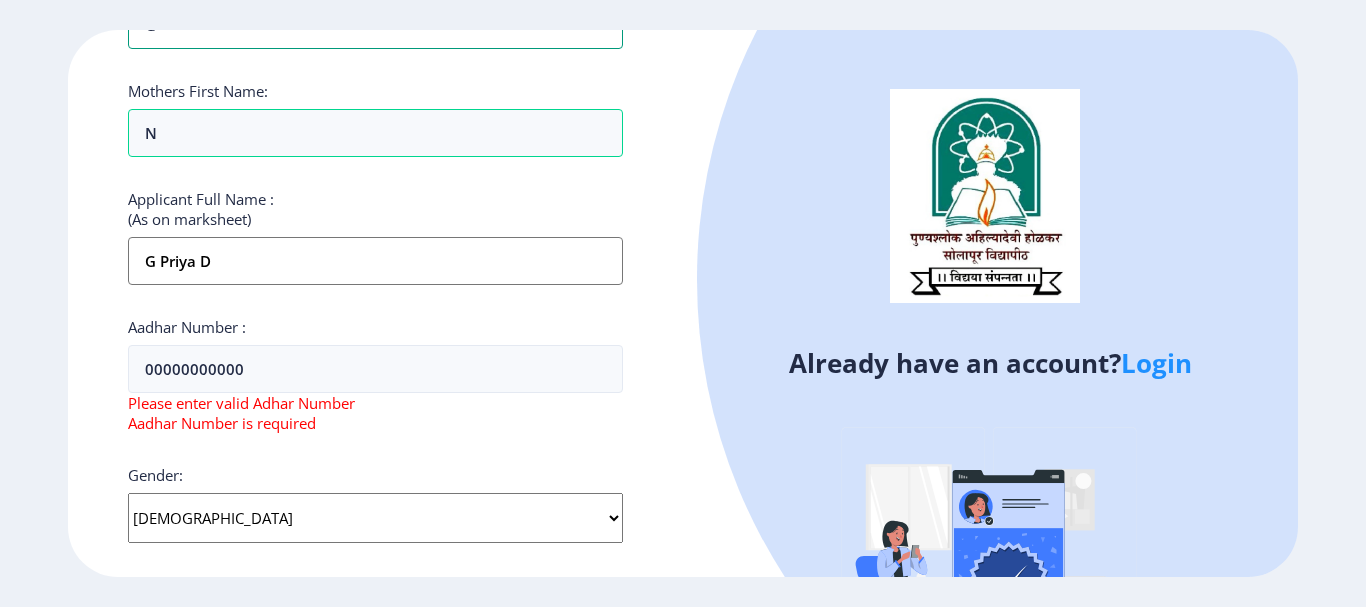 type on "g" 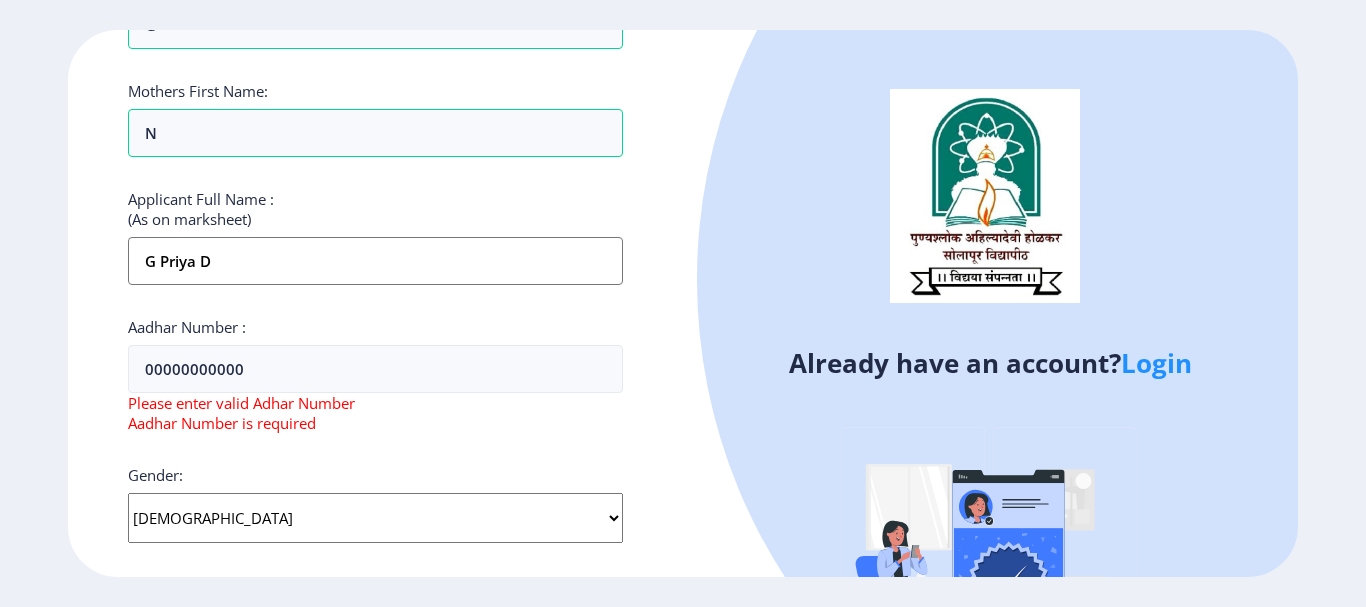 click on "Aadhar Number :  00000000000 Please enter valid Adhar Number Aadhar Number is required" 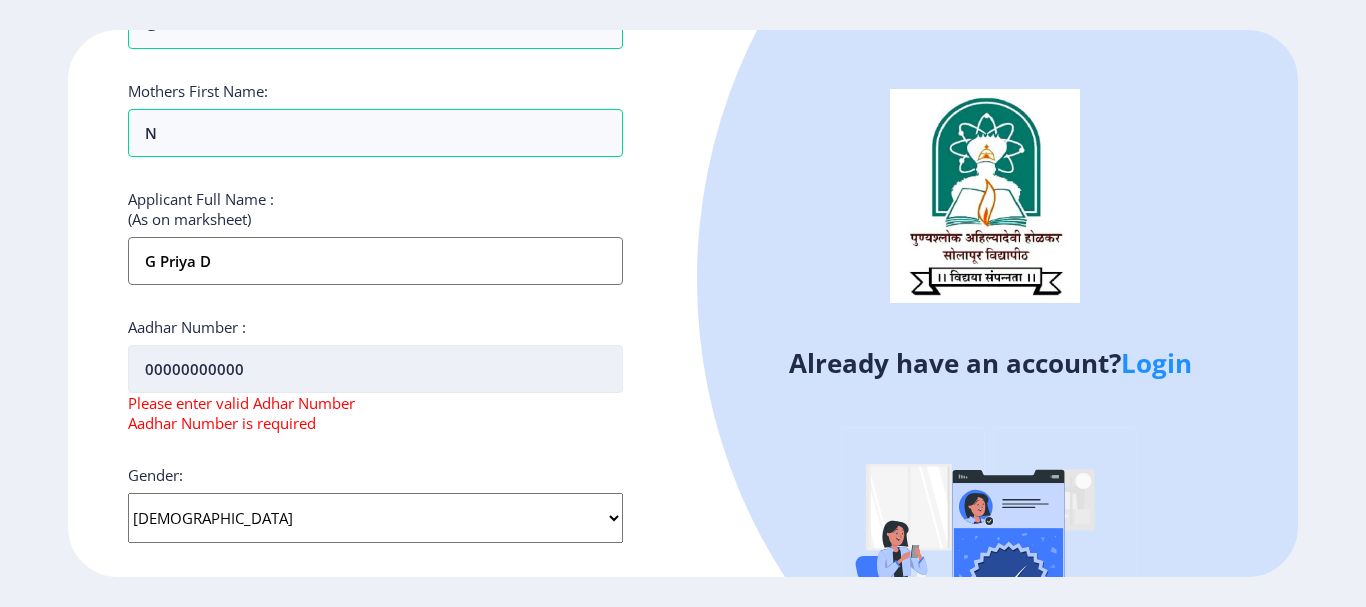 click on "00000000000" at bounding box center (375, 369) 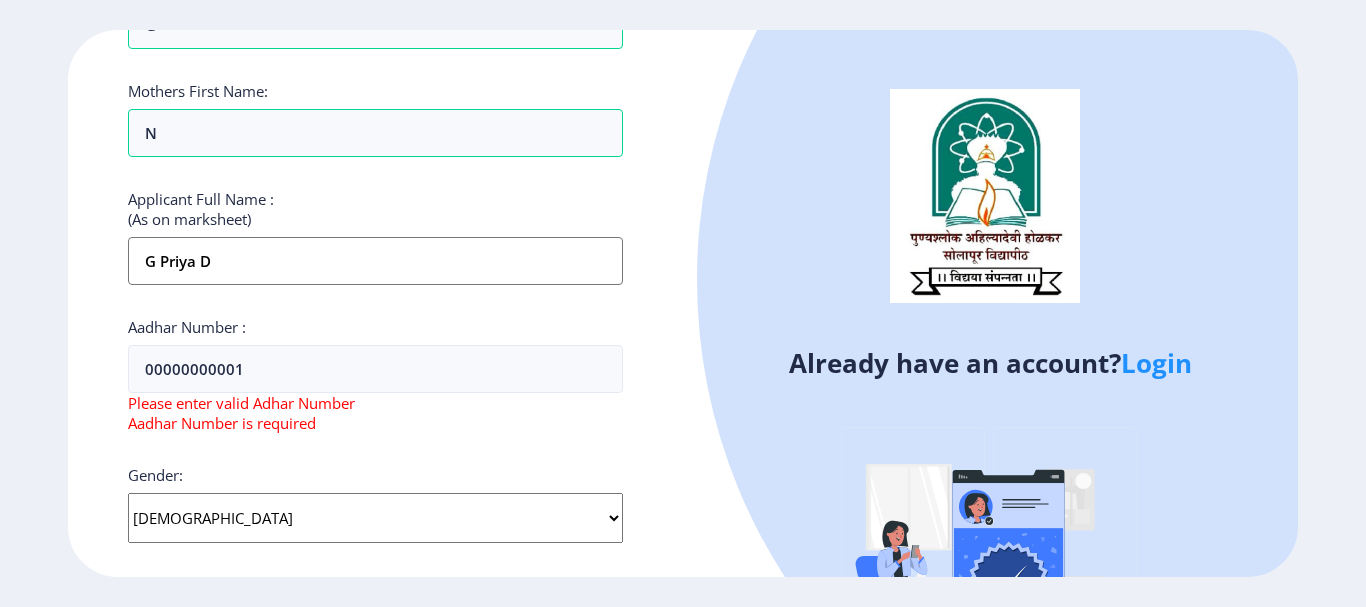 click on "Applicant First Name: priya Applicant Middle Name: d Applicant Last Name: g Mothers First Name: n Applicant Full Name : (As on marksheet) g priya d Aadhar Number :  00000000001 Please enter valid Adhar Number Aadhar Number is required Gender: Select Gender [DEMOGRAPHIC_DATA] [DEMOGRAPHIC_DATA] Other  Country Code and Mobile number  *  +91 [GEOGRAPHIC_DATA] ([GEOGRAPHIC_DATA]) +91 [GEOGRAPHIC_DATA] (‫[GEOGRAPHIC_DATA]‬‎) +93 [GEOGRAPHIC_DATA] ([GEOGRAPHIC_DATA]) +355 [GEOGRAPHIC_DATA] (‫[GEOGRAPHIC_DATA]‬‎) +213 [US_STATE] +1 [GEOGRAPHIC_DATA] +376 [GEOGRAPHIC_DATA] +244 [GEOGRAPHIC_DATA] +1 [GEOGRAPHIC_DATA] +1 [GEOGRAPHIC_DATA] +54 [GEOGRAPHIC_DATA] ([GEOGRAPHIC_DATA]) +374 [GEOGRAPHIC_DATA] +297 [GEOGRAPHIC_DATA] +61 [GEOGRAPHIC_DATA] ([GEOGRAPHIC_DATA]) +43 [GEOGRAPHIC_DATA] ([GEOGRAPHIC_DATA]) +994 [GEOGRAPHIC_DATA] +1 [GEOGRAPHIC_DATA] (‫[GEOGRAPHIC_DATA]‬‎) +973 [GEOGRAPHIC_DATA] ([GEOGRAPHIC_DATA]) +880 [GEOGRAPHIC_DATA] +1 [GEOGRAPHIC_DATA] ([GEOGRAPHIC_DATA]) +375 [GEOGRAPHIC_DATA] ([GEOGRAPHIC_DATA]) +32 [GEOGRAPHIC_DATA] +501 [GEOGRAPHIC_DATA] ([GEOGRAPHIC_DATA]) +229 [GEOGRAPHIC_DATA] +1 [GEOGRAPHIC_DATA] (འབྲུག) +975 [GEOGRAPHIC_DATA] +591 [GEOGRAPHIC_DATA] ([GEOGRAPHIC_DATA]) +387 [GEOGRAPHIC_DATA] +267 [GEOGRAPHIC_DATA] ([GEOGRAPHIC_DATA]) +55 +246 +1 [GEOGRAPHIC_DATA] +673 +1" 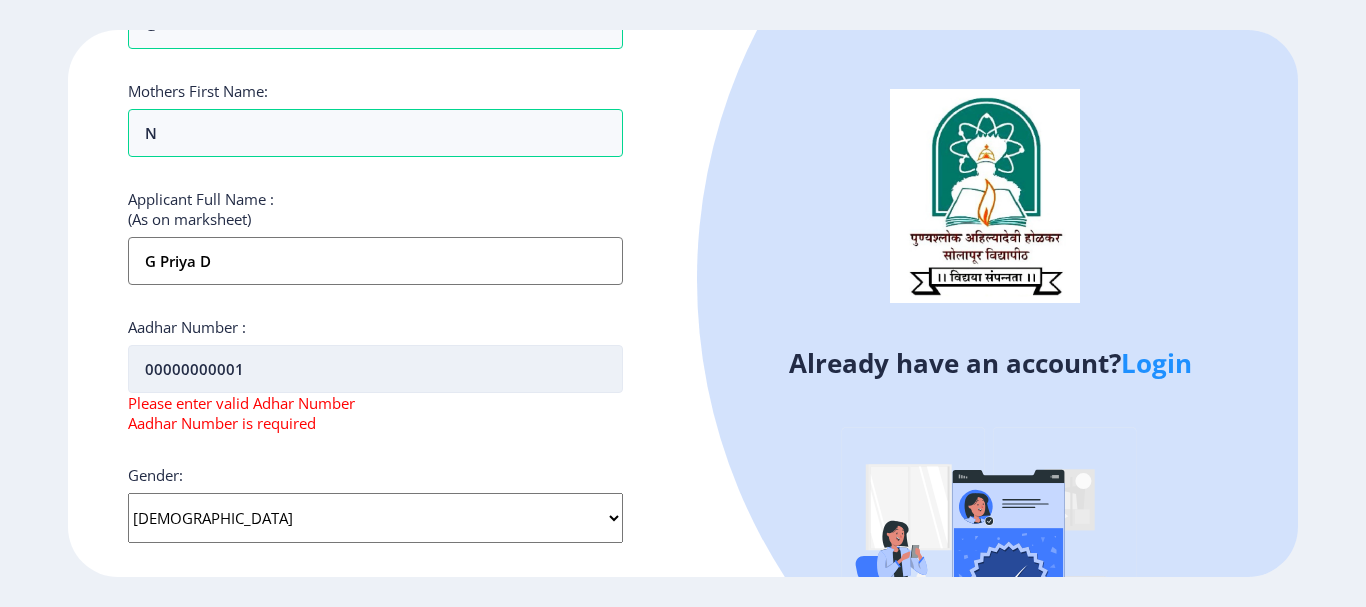 click on "00000000001" at bounding box center (375, 369) 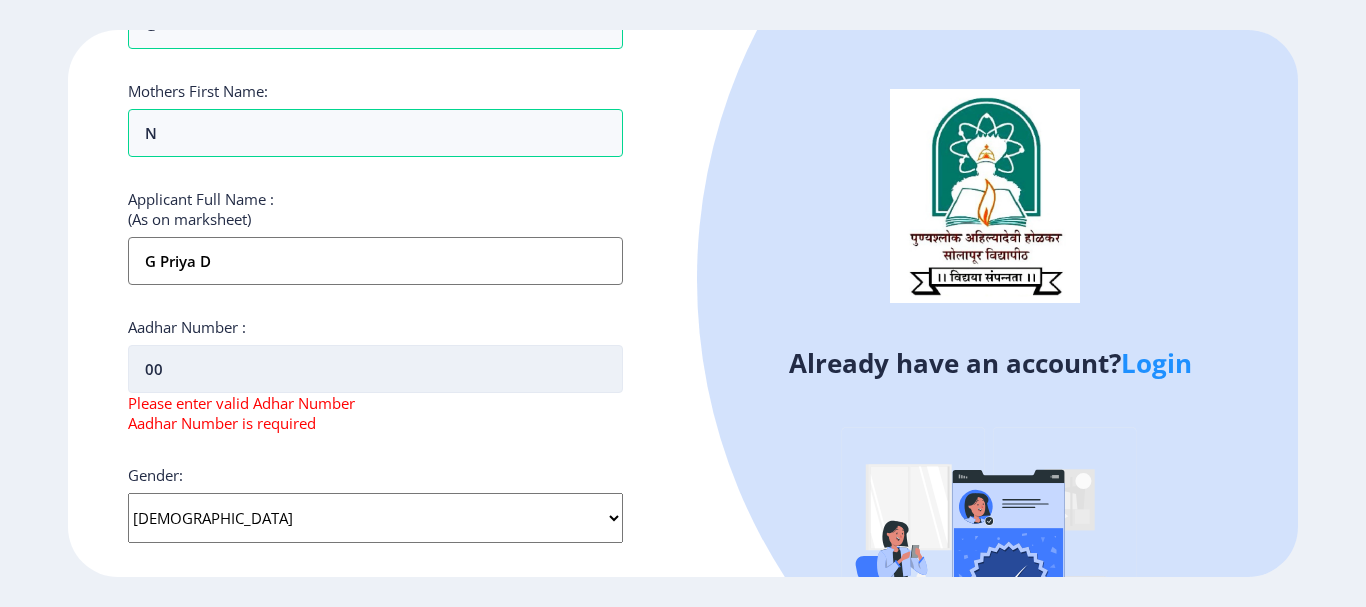 type on "0" 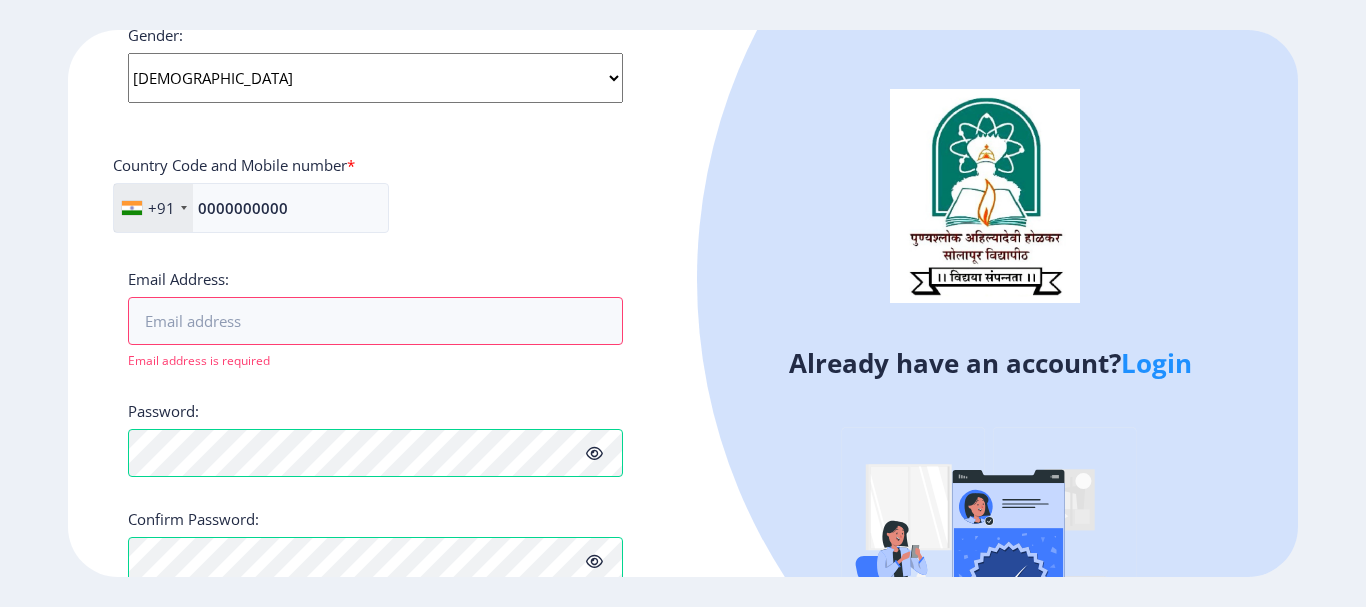 scroll, scrollTop: 870, scrollLeft: 0, axis: vertical 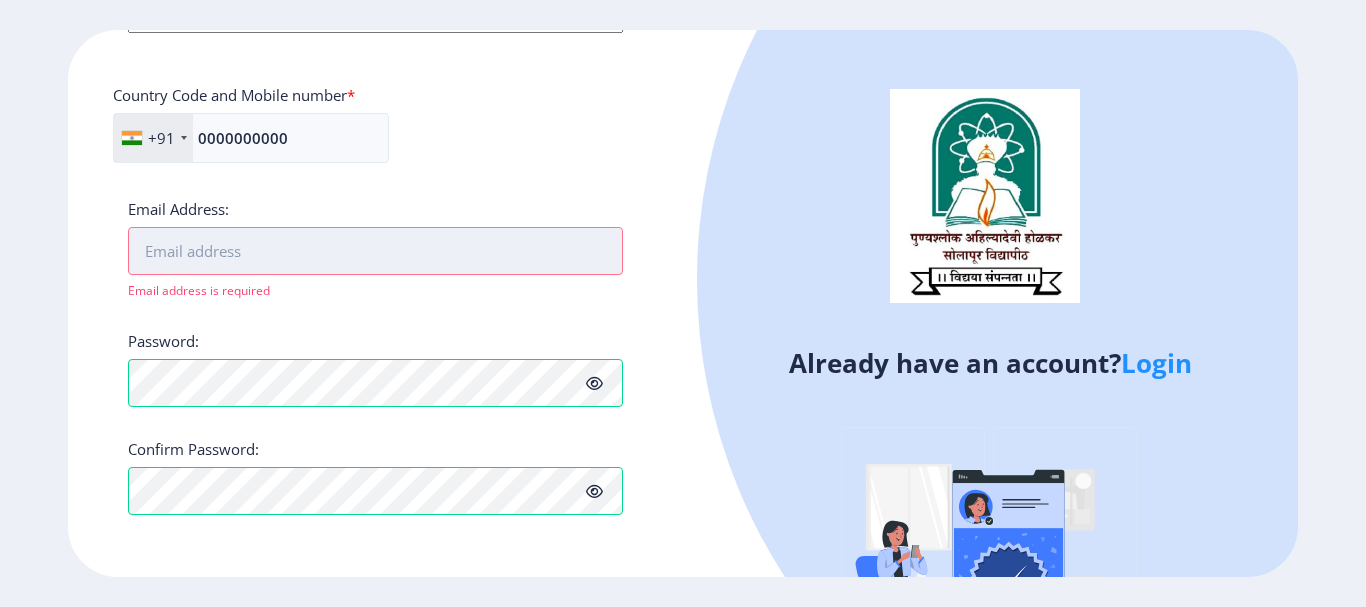 type on "000000000000" 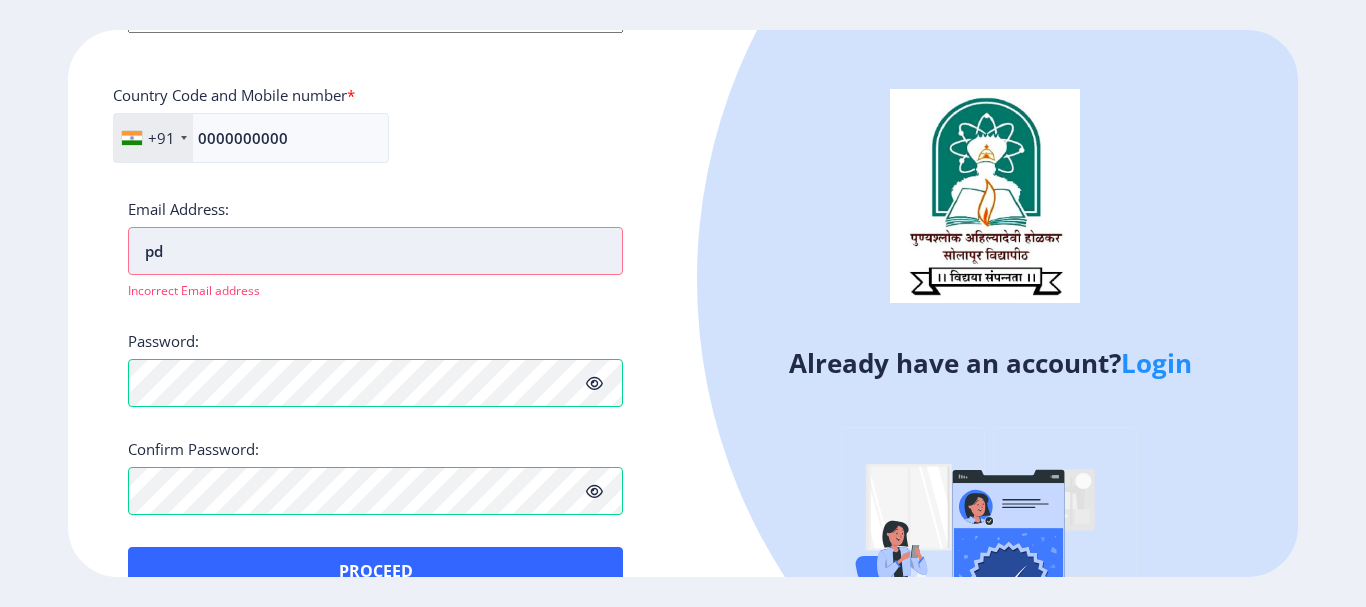 type on "p" 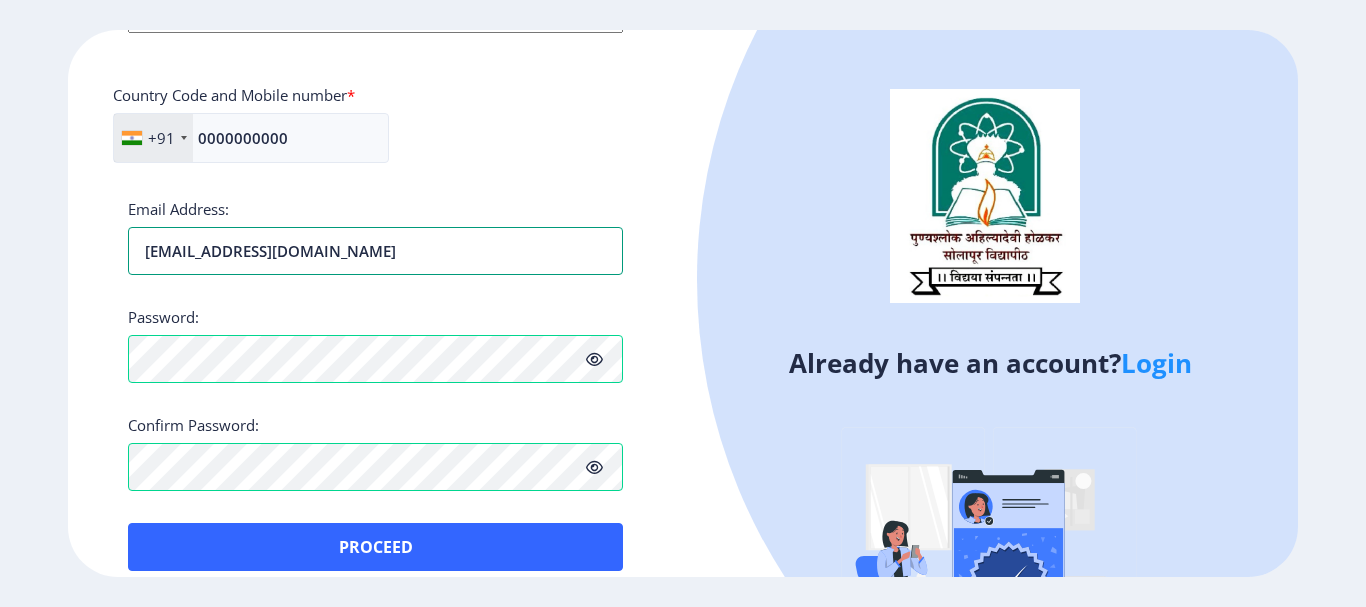 type on "[EMAIL_ADDRESS][DOMAIN_NAME]" 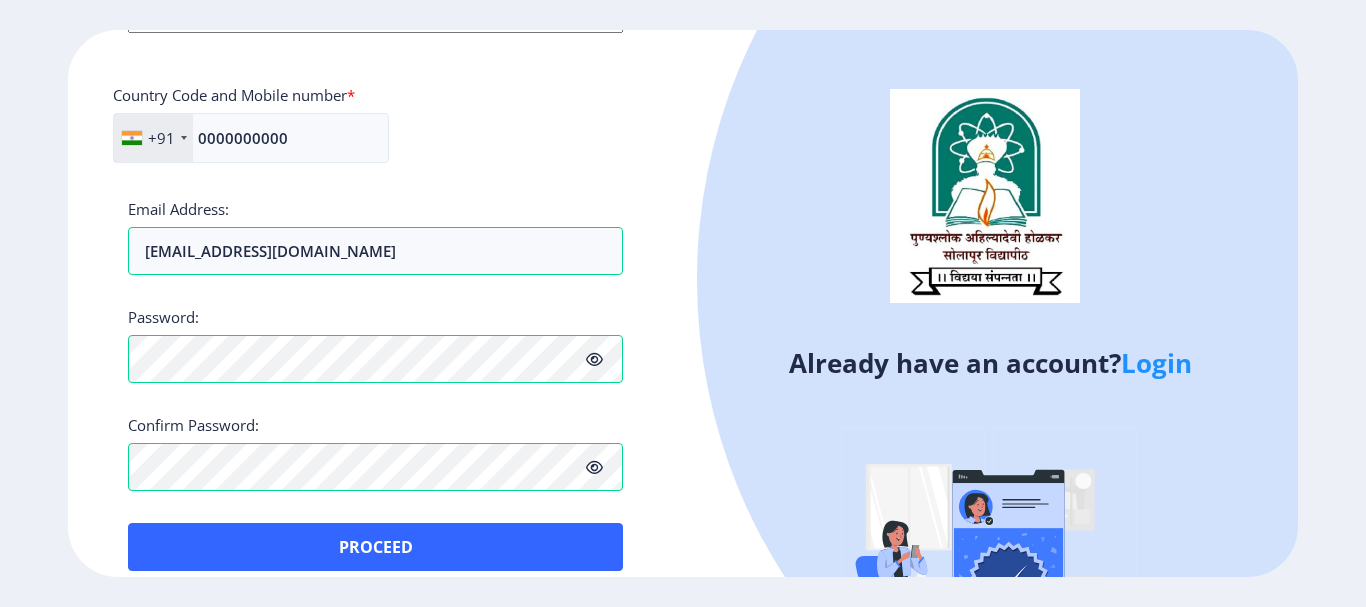 click on "Already have an account?  Login" 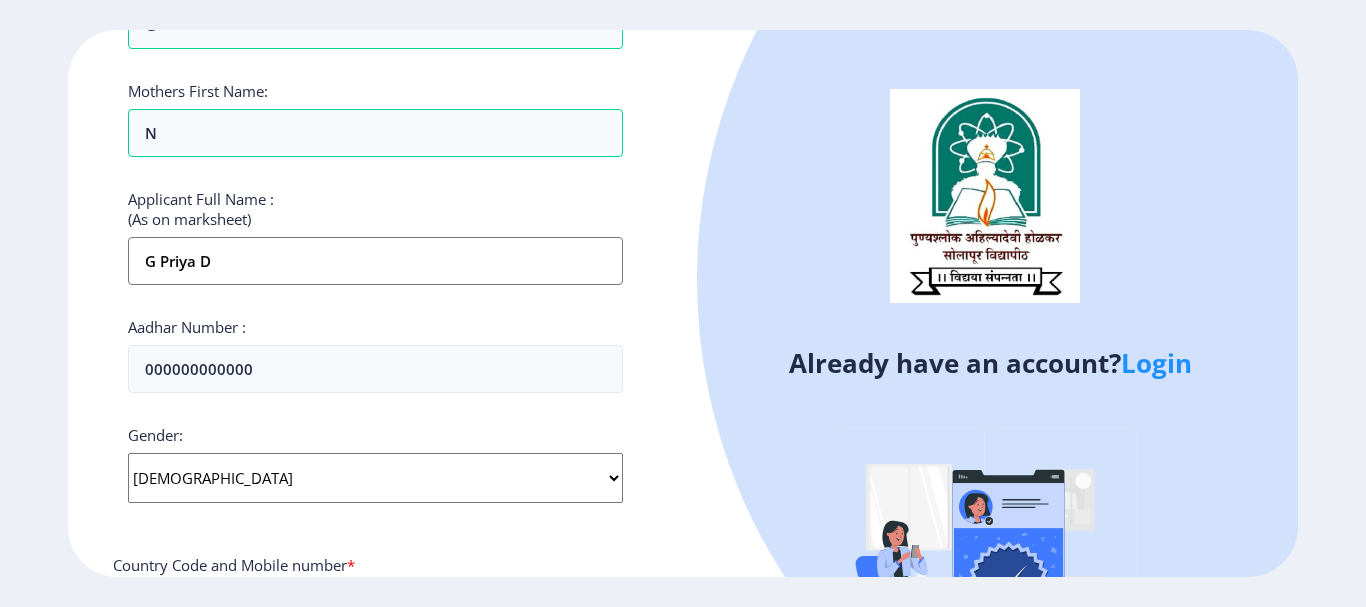 scroll, scrollTop: 894, scrollLeft: 0, axis: vertical 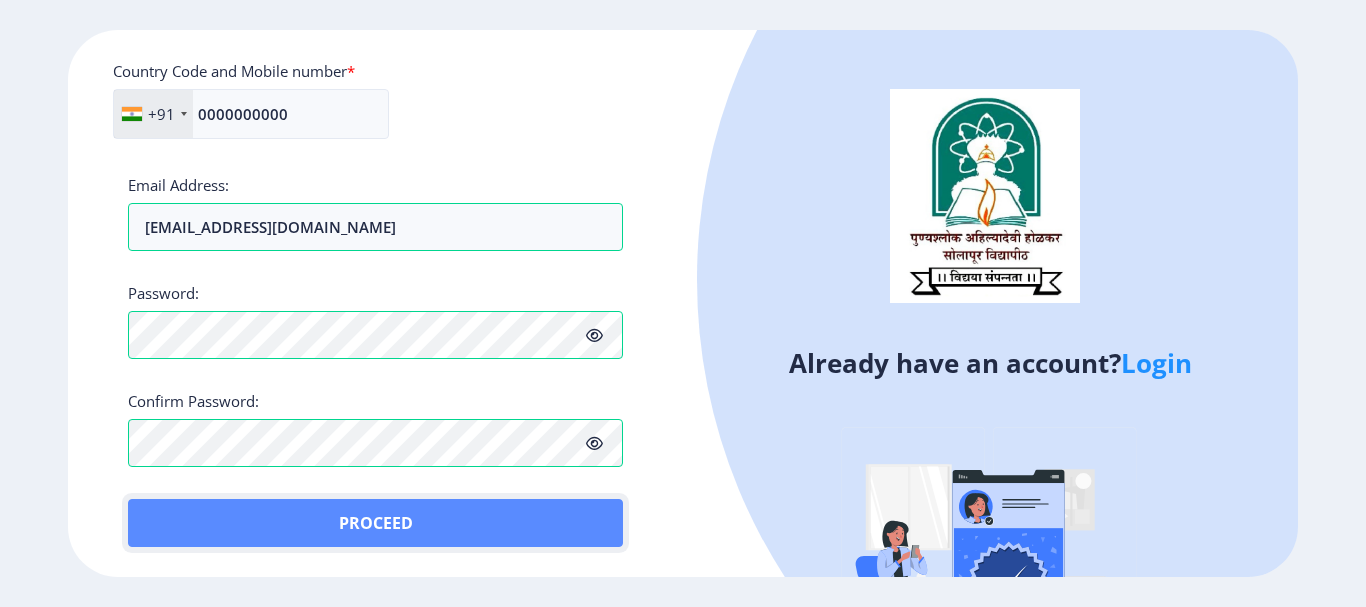 click on "Proceed" 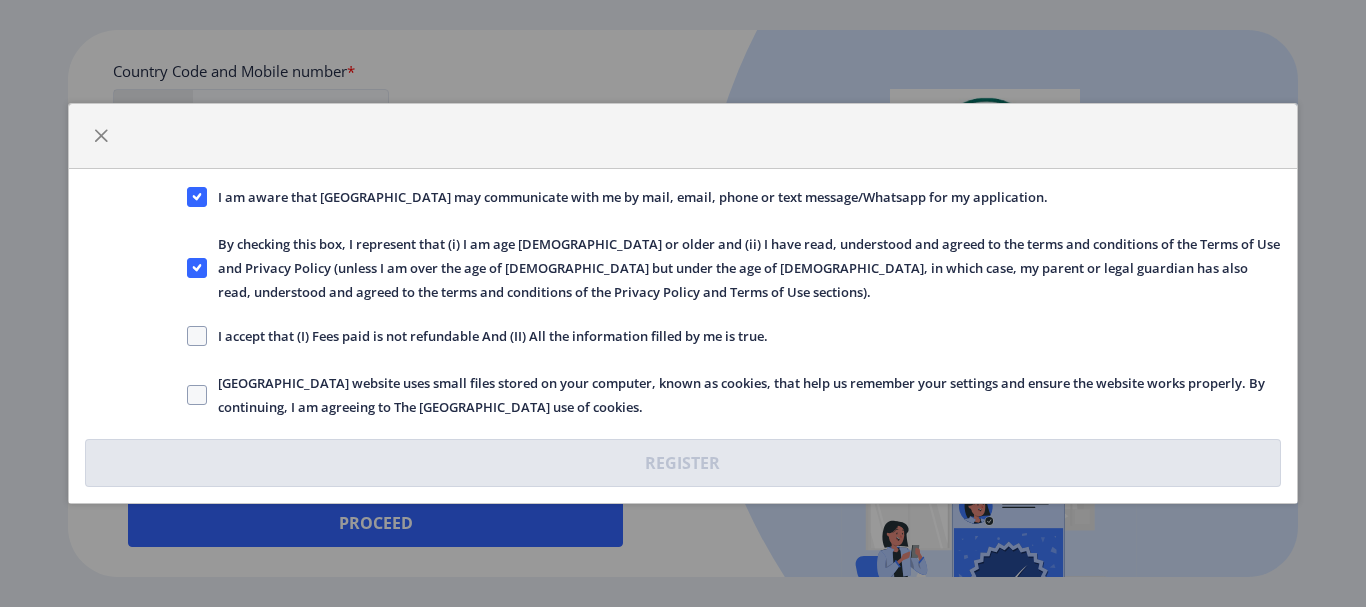 click on "I accept that (I) Fees paid is not refundable And (II) All the information filled by me is true." 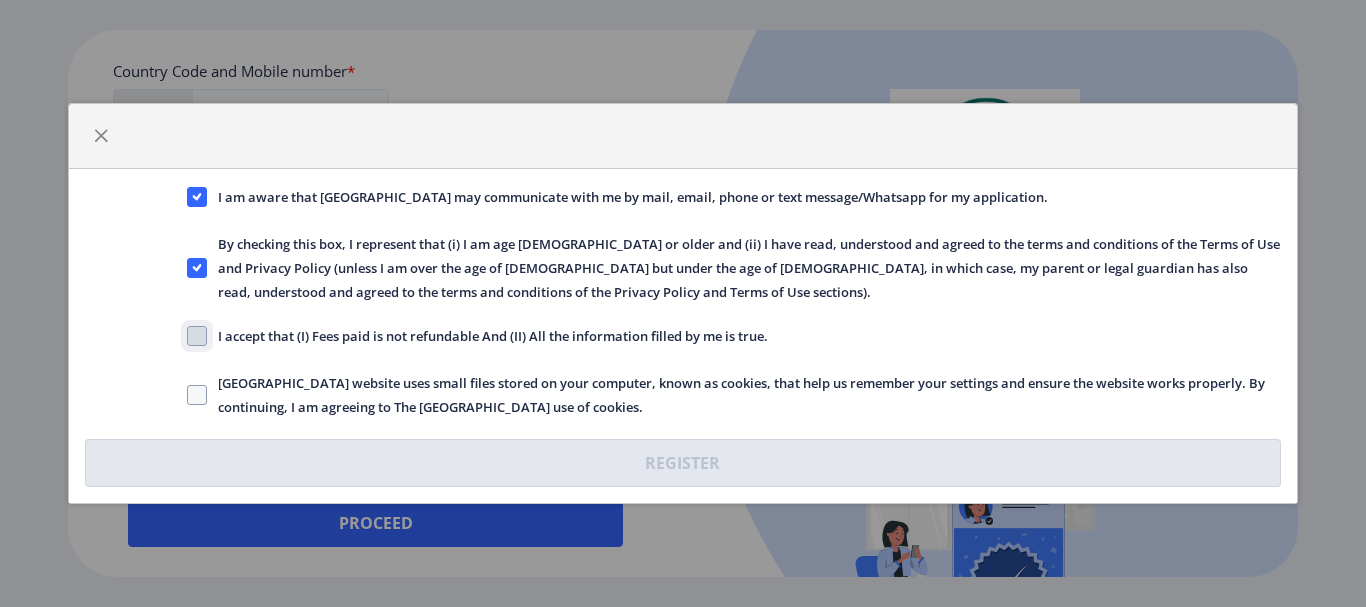 click on "I accept that (I) Fees paid is not refundable And (II) All the information filled by me is true." 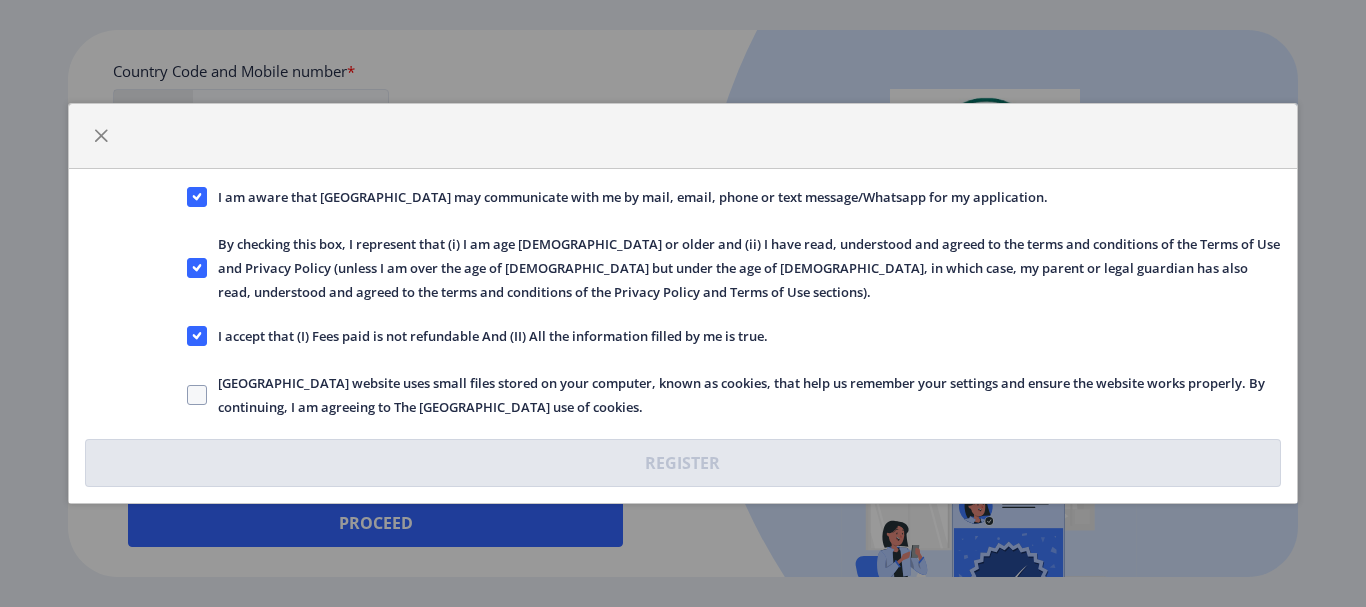 click on "[GEOGRAPHIC_DATA] website uses small files stored on your computer, known as cookies, that help us remember your settings and ensure the website works properly. By continuing, I am agreeing to The [GEOGRAPHIC_DATA] use of cookies." 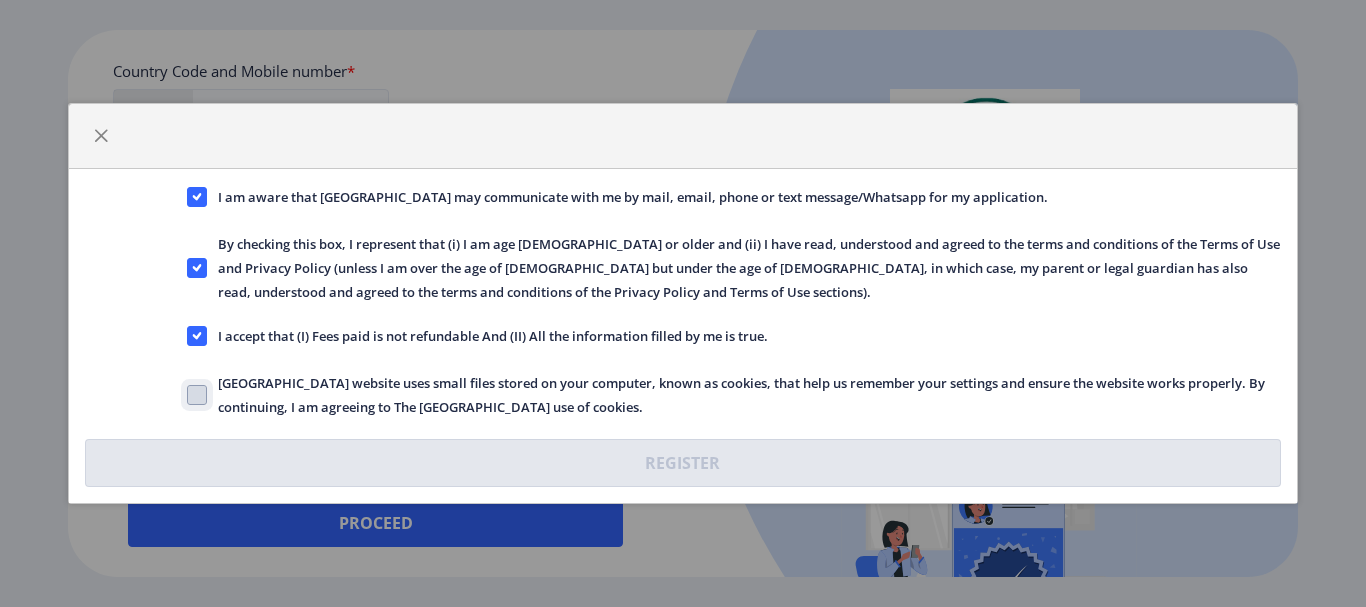 checkbox on "true" 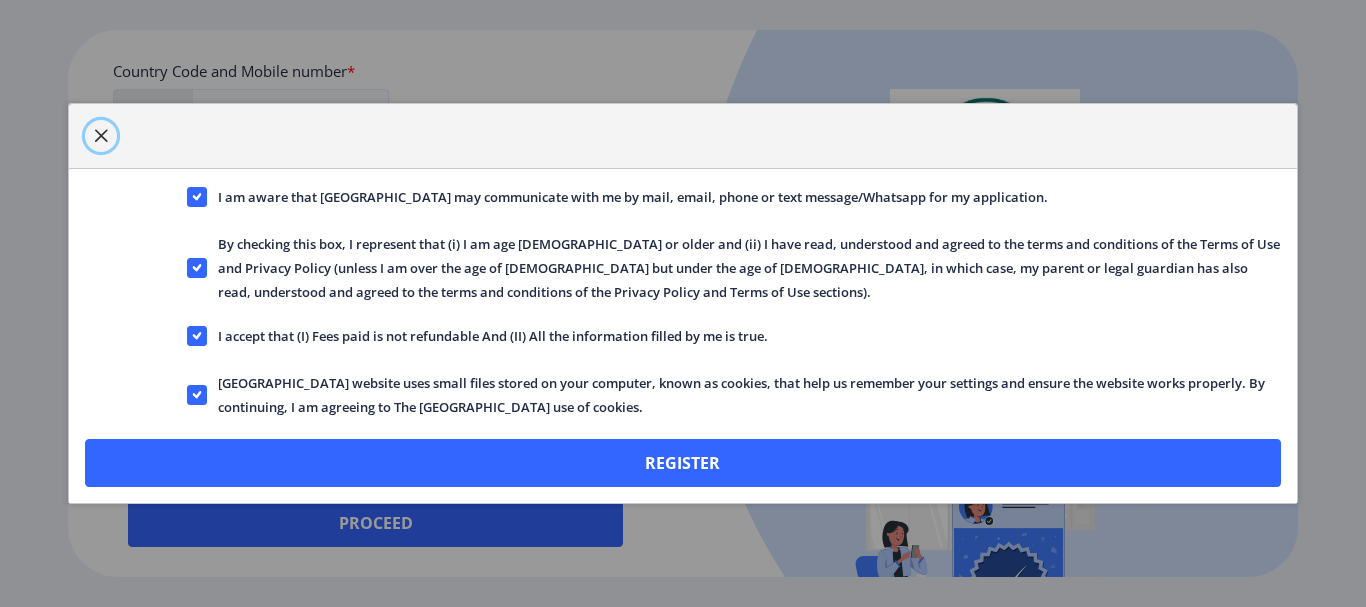 click 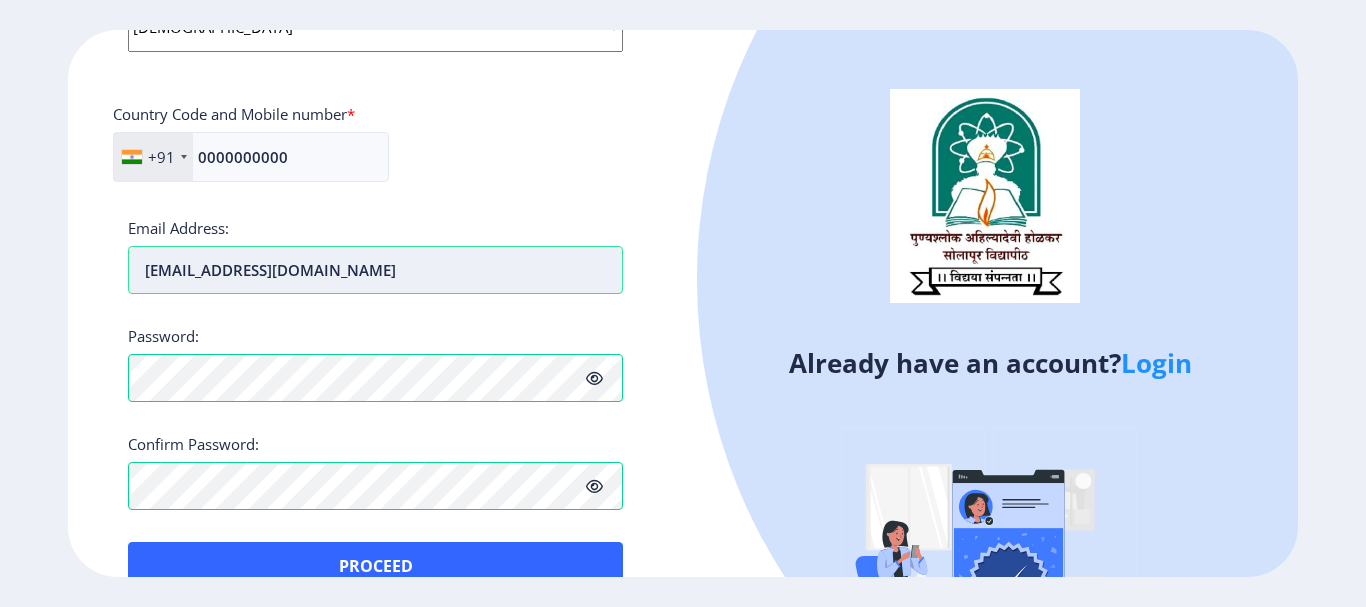 scroll, scrollTop: 894, scrollLeft: 0, axis: vertical 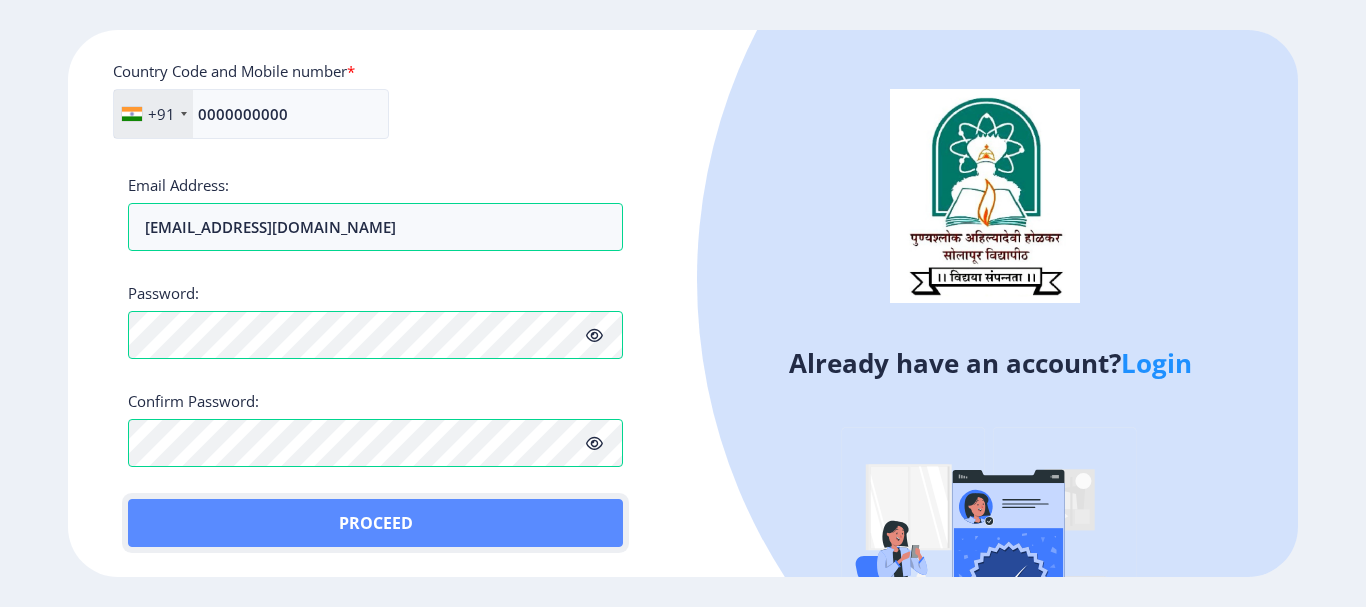 click on "Proceed" 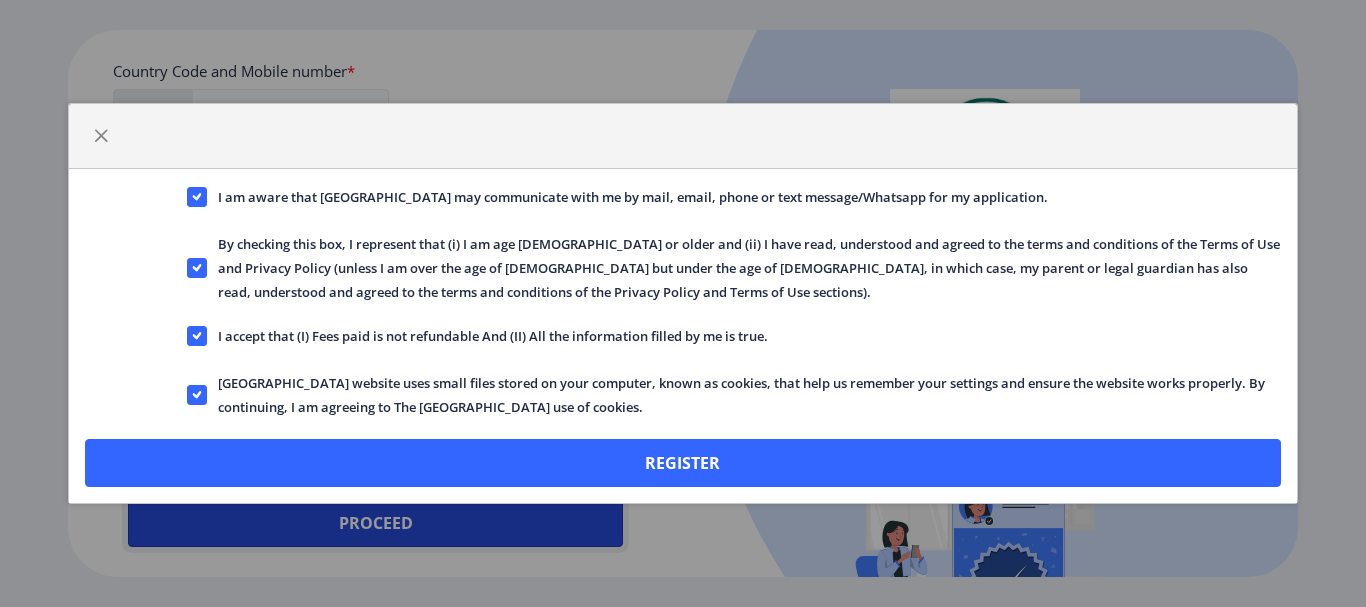 type 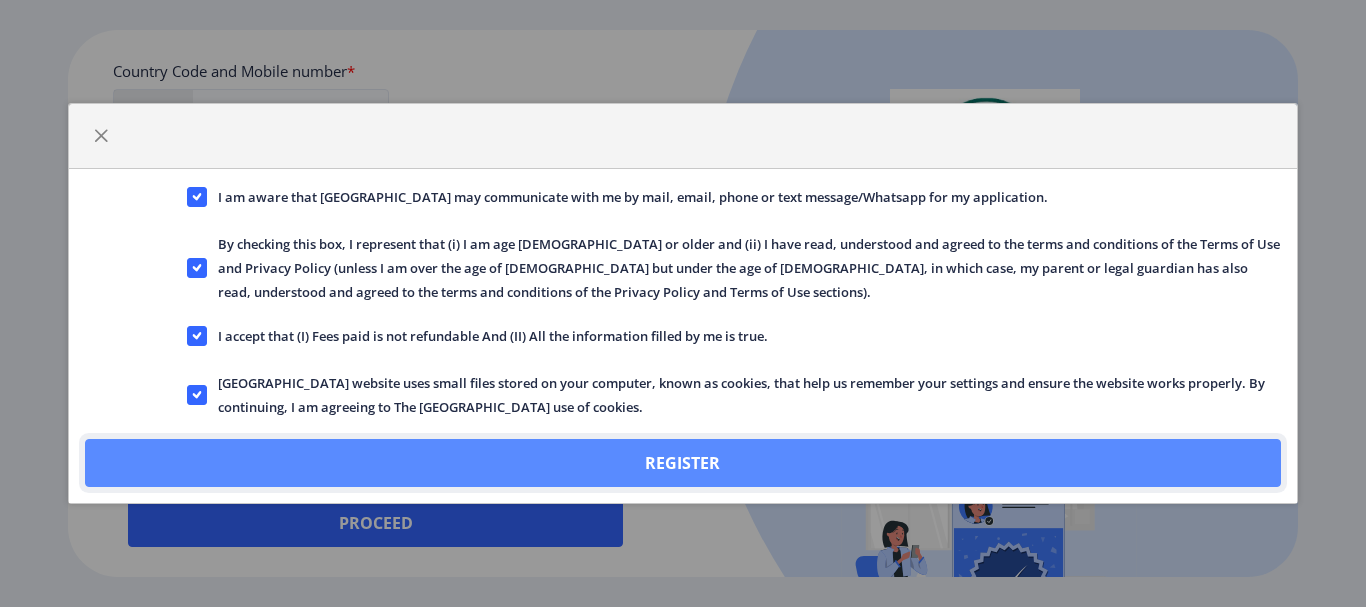 click on "Register" 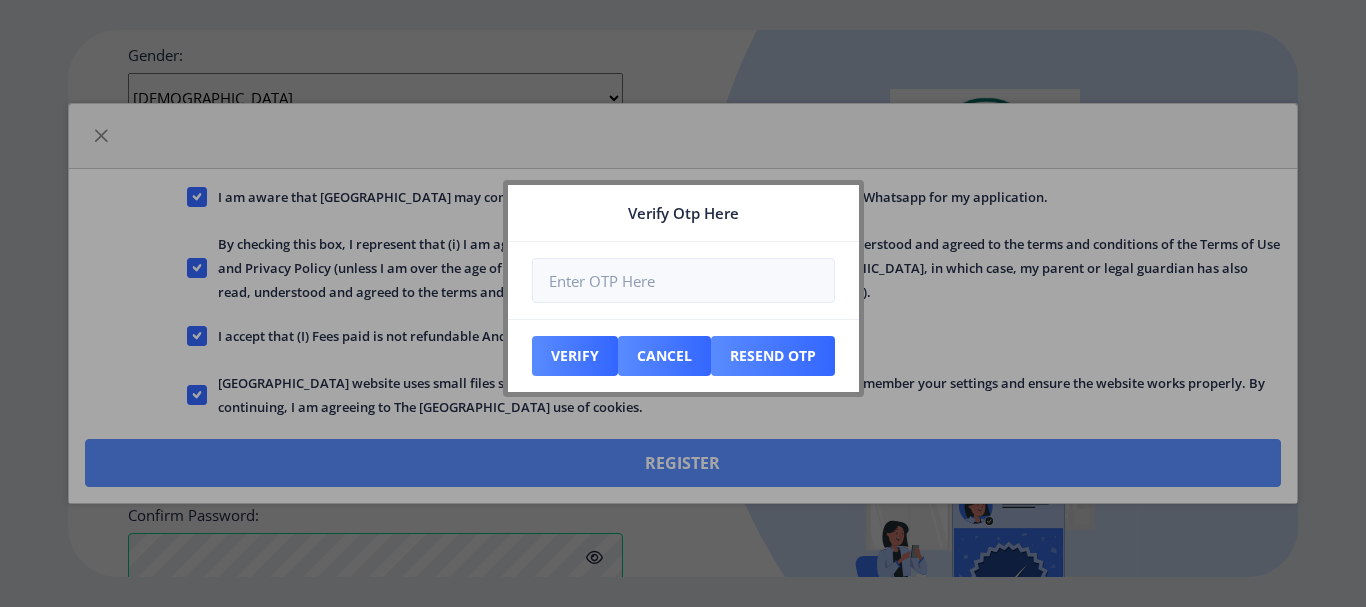 scroll, scrollTop: 1008, scrollLeft: 0, axis: vertical 